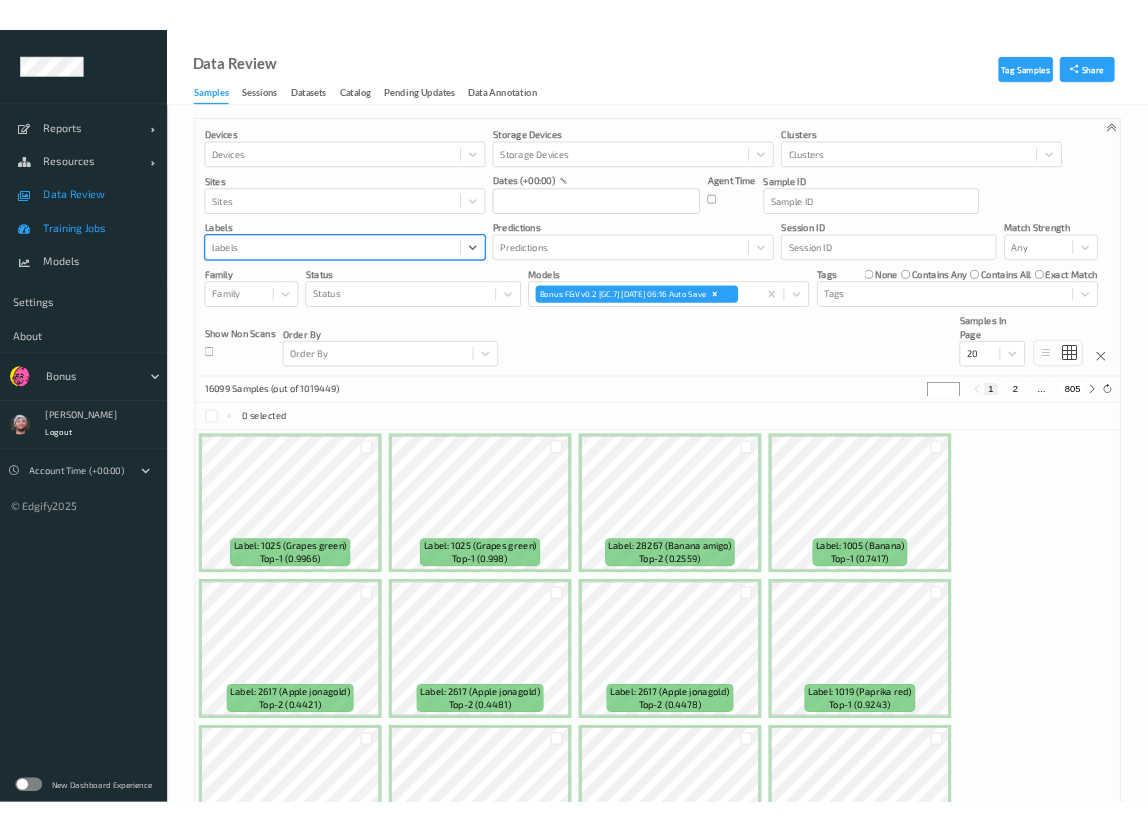 scroll, scrollTop: 0, scrollLeft: 0, axis: both 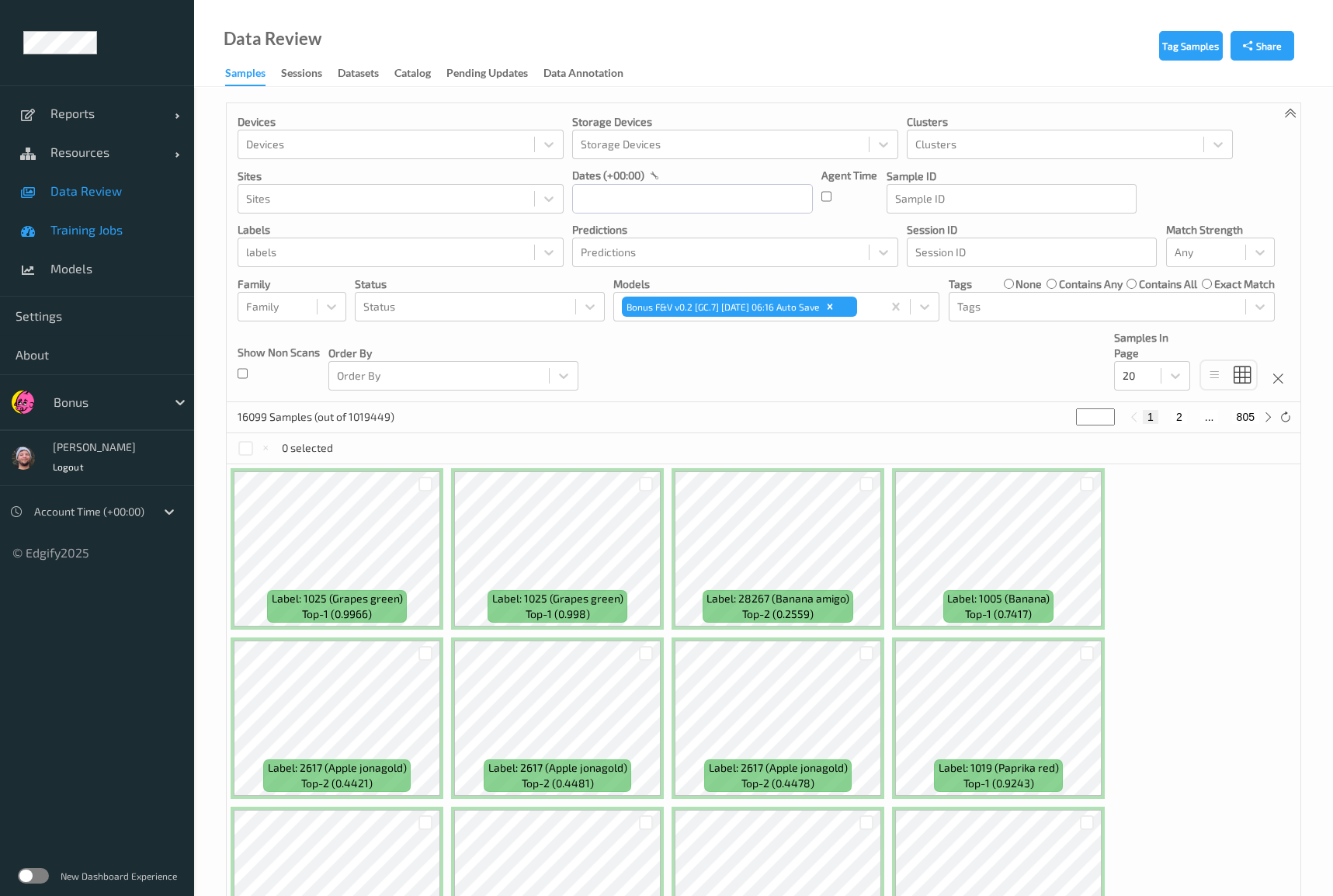 click on "Training Jobs" at bounding box center [114, 230] 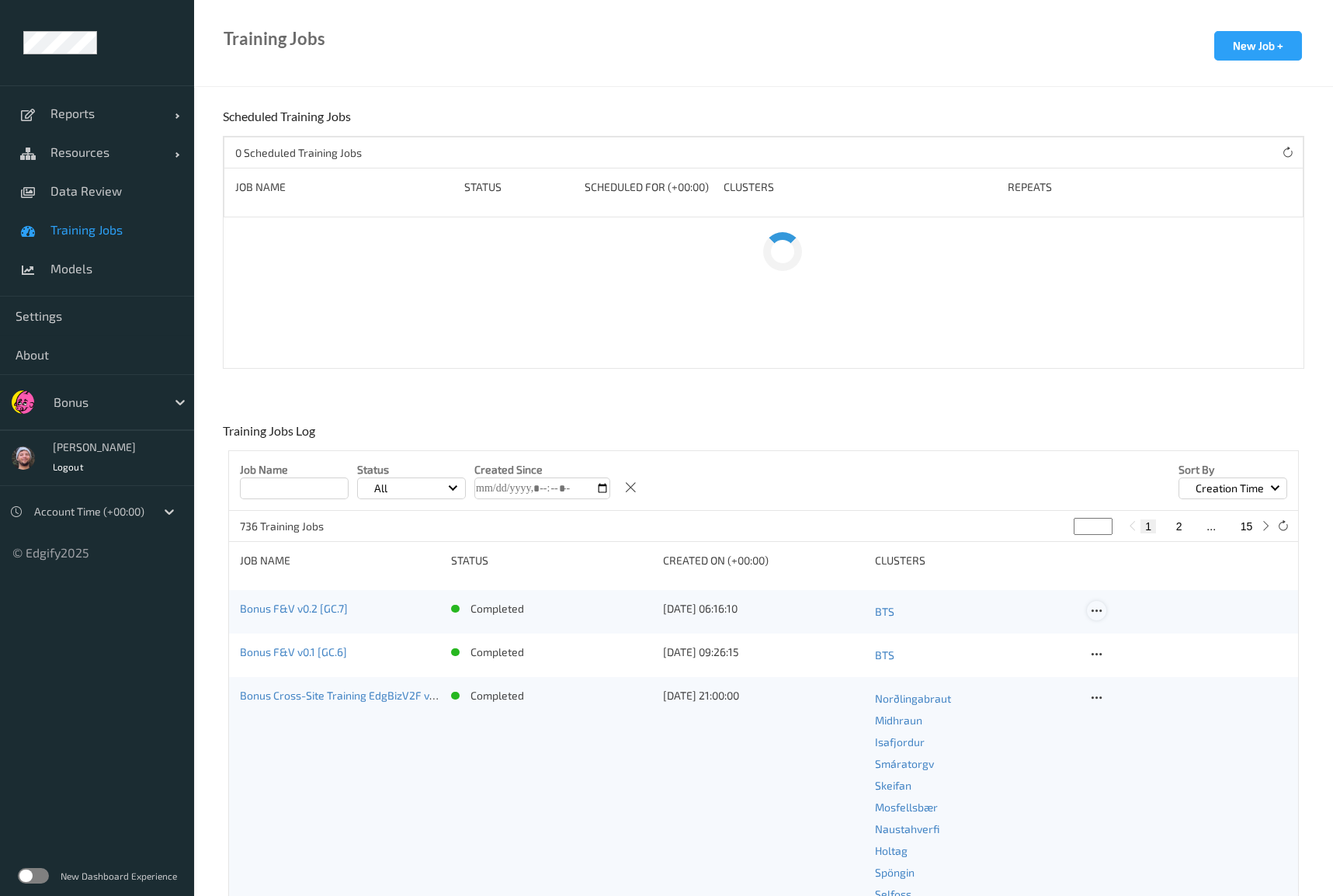 click at bounding box center (1096, 611) 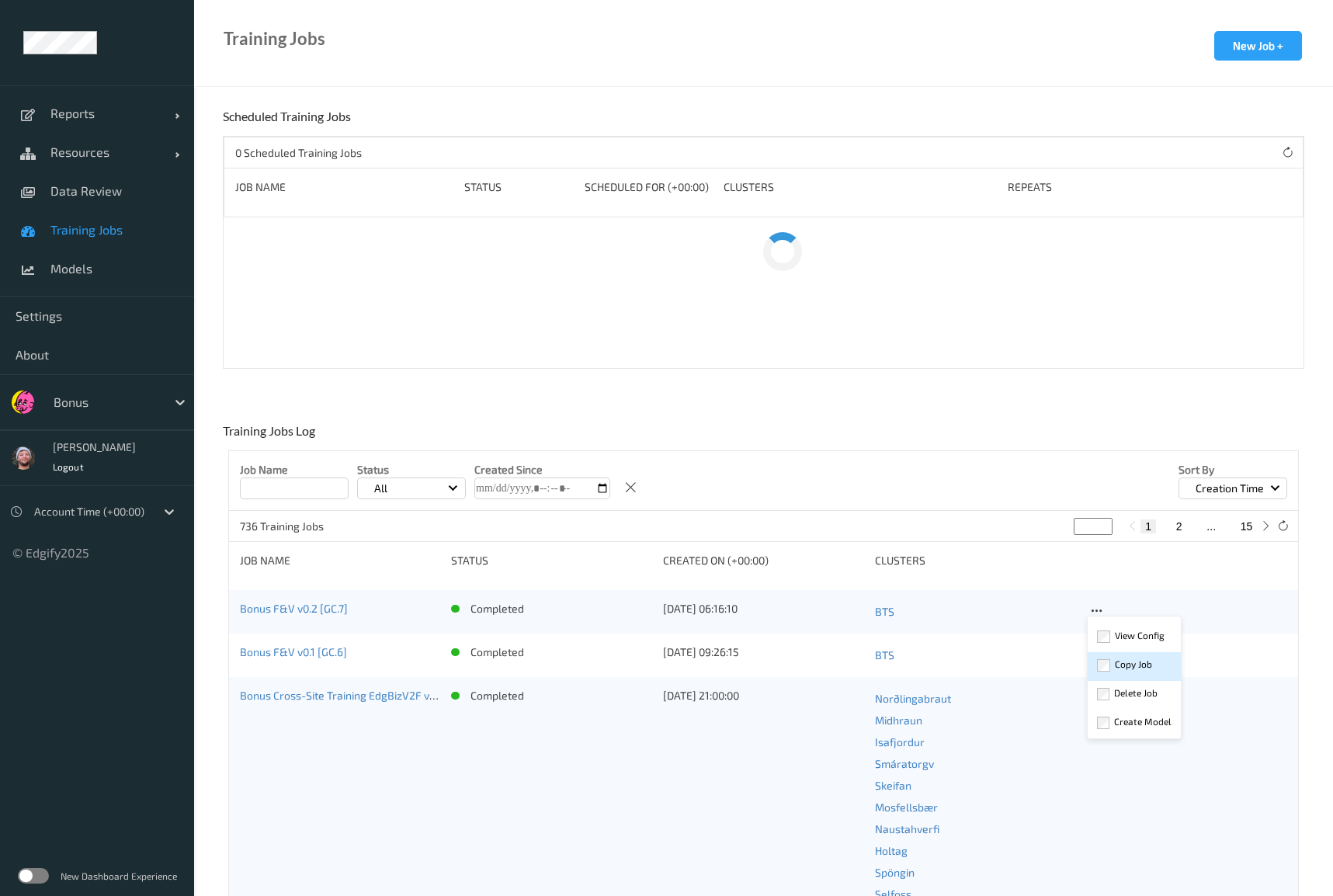 click on "Copy Job" at bounding box center [1133, 664] 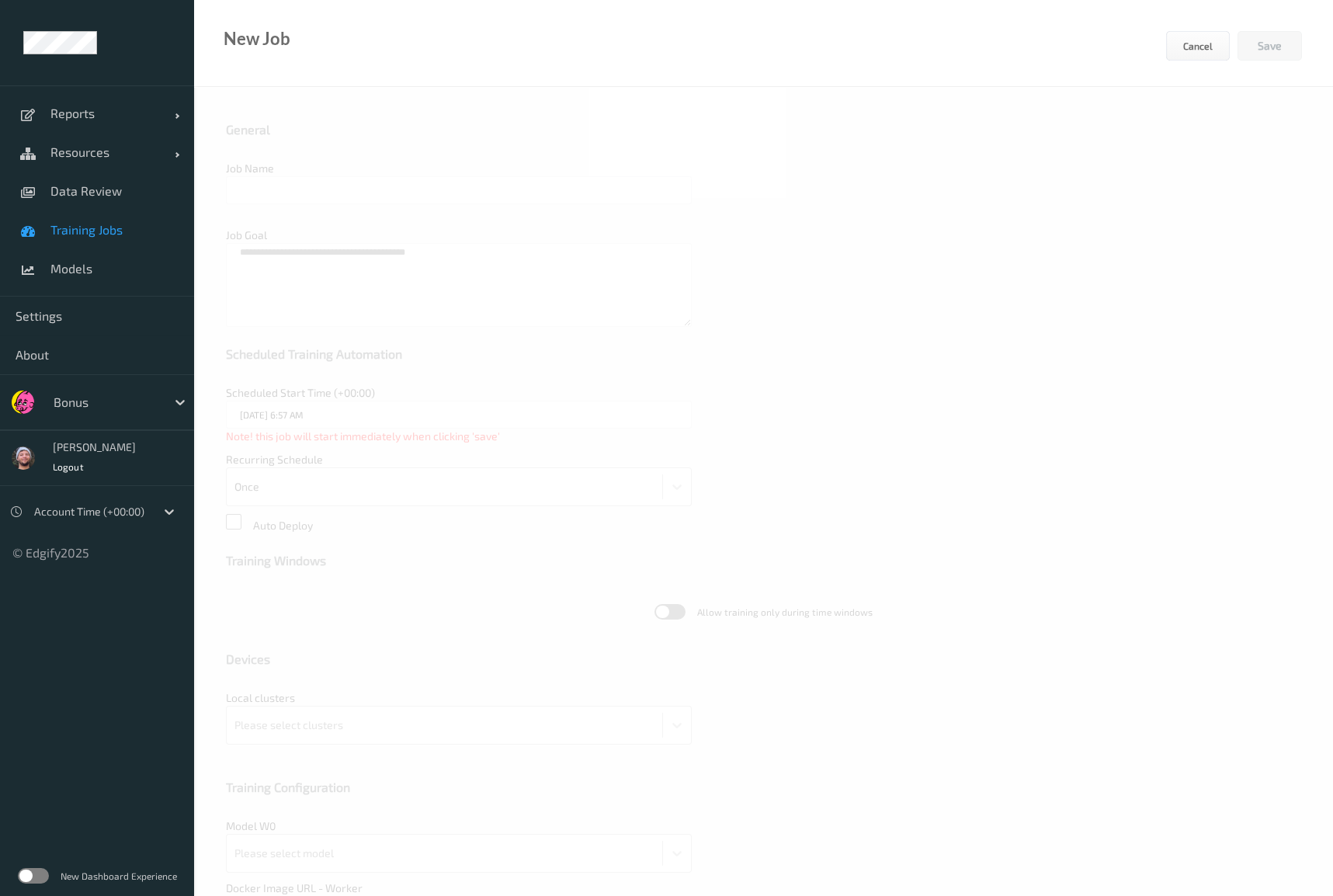 type on "Bonus F&V v0.2 [GC.7]" 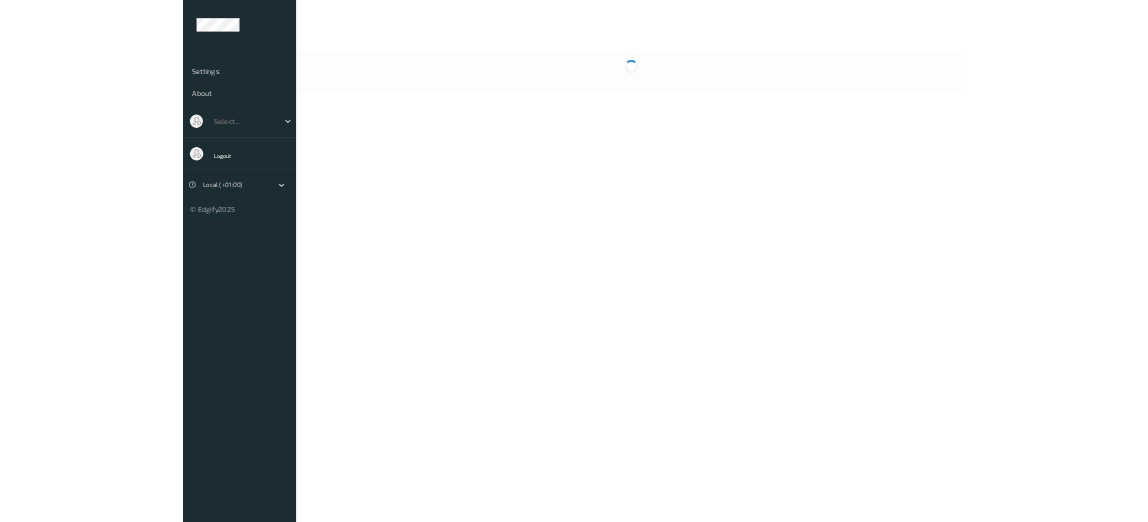 scroll, scrollTop: 0, scrollLeft: 0, axis: both 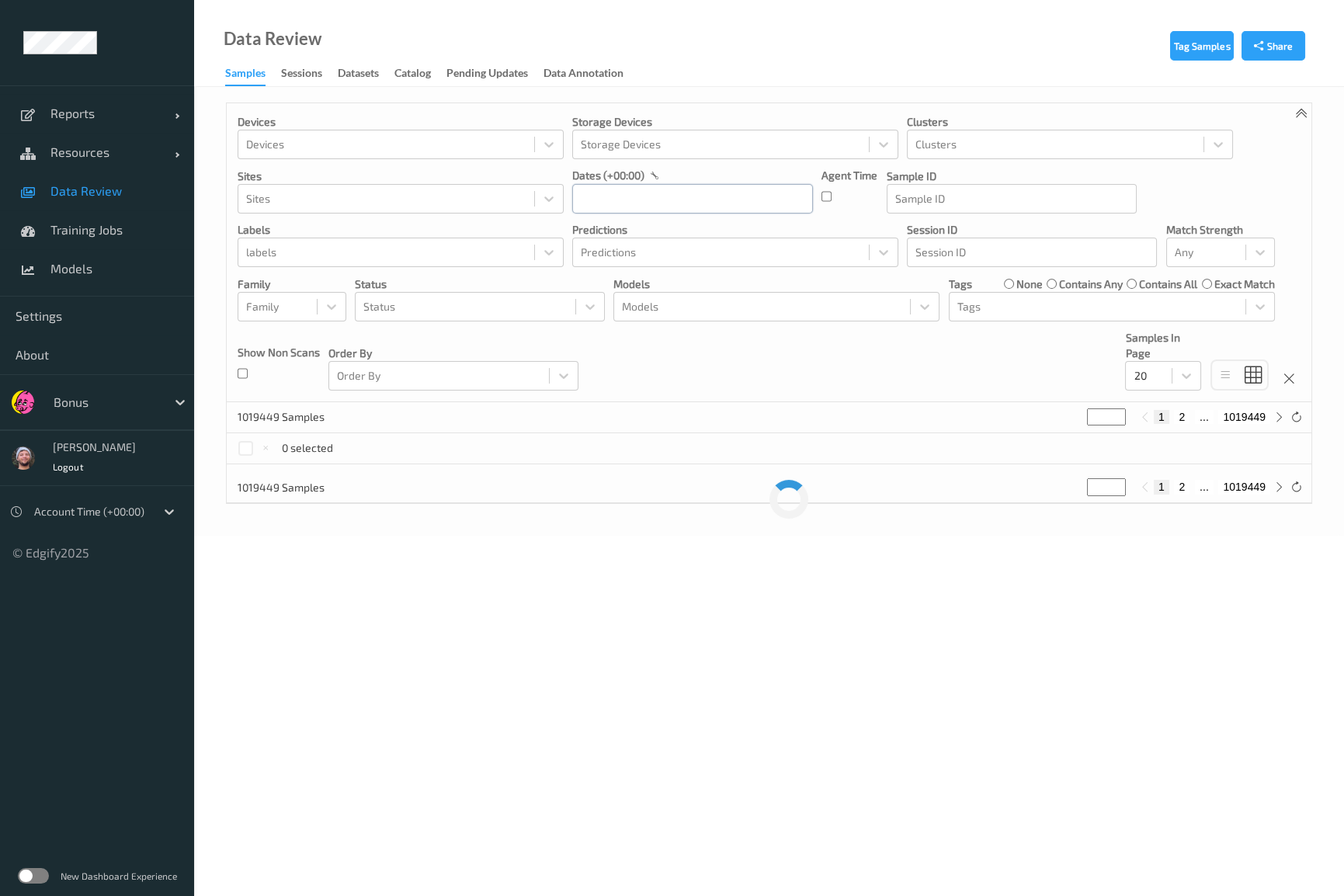 click at bounding box center (693, 199) 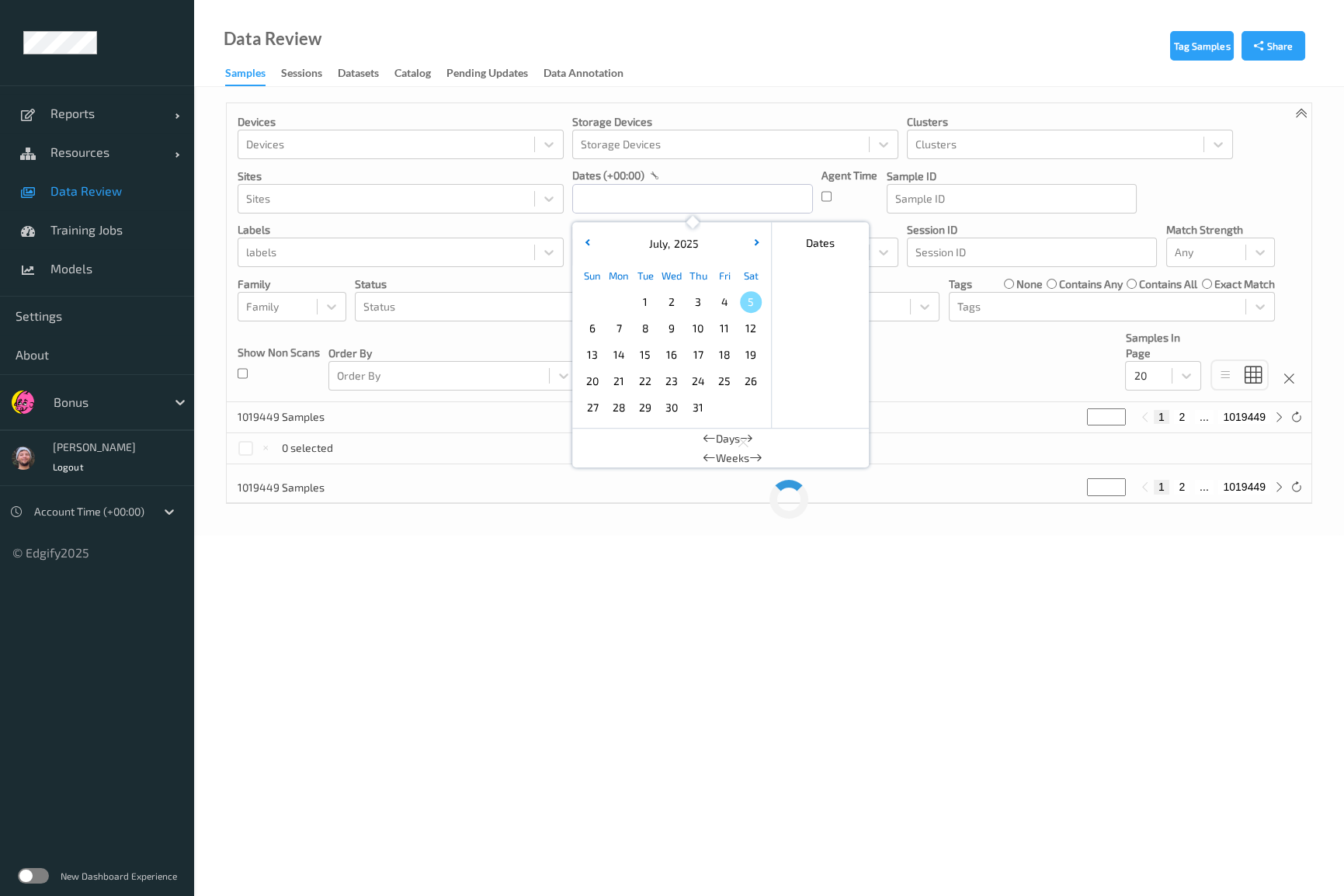 click on "4" at bounding box center (724, 302) 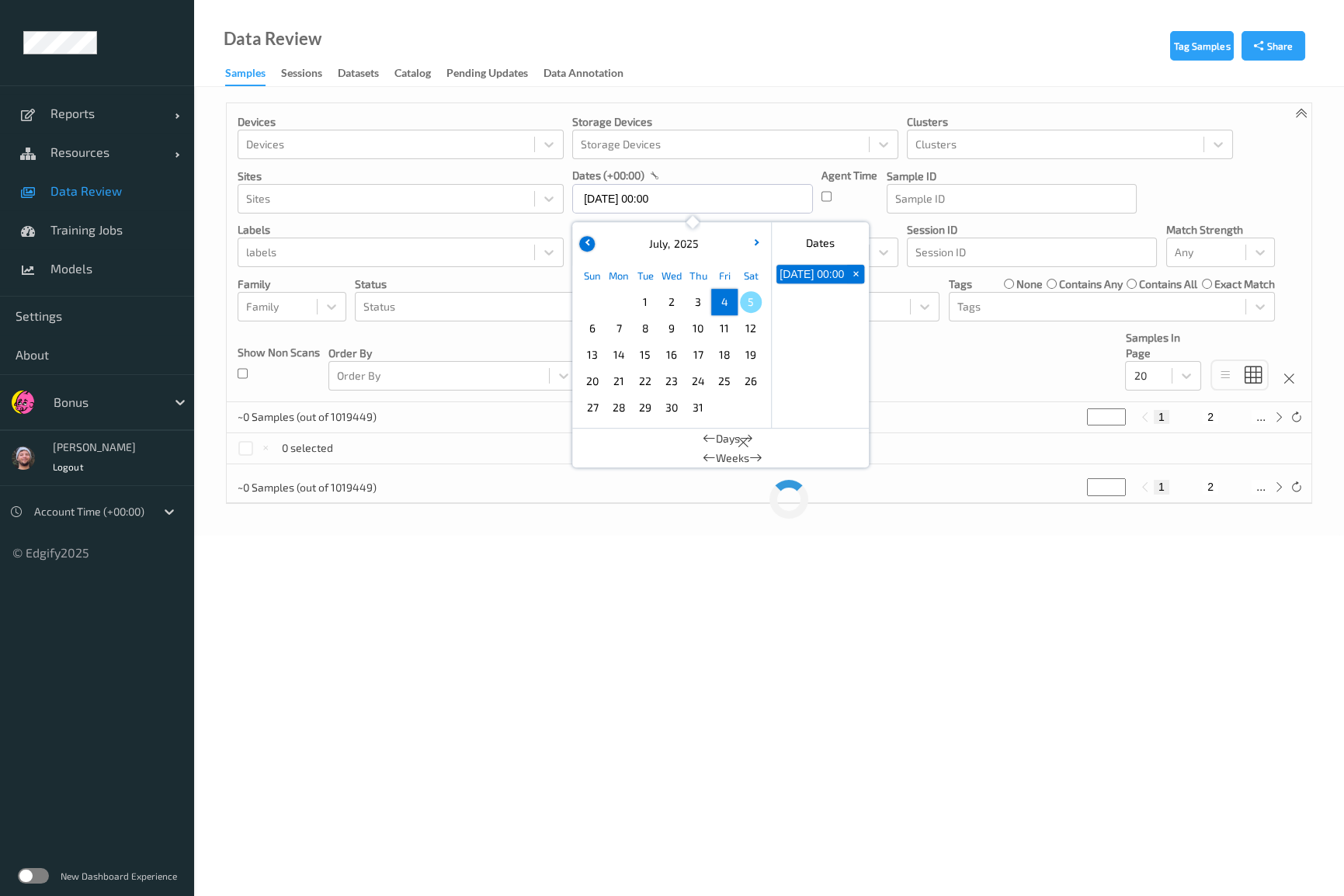click at bounding box center (588, 242) 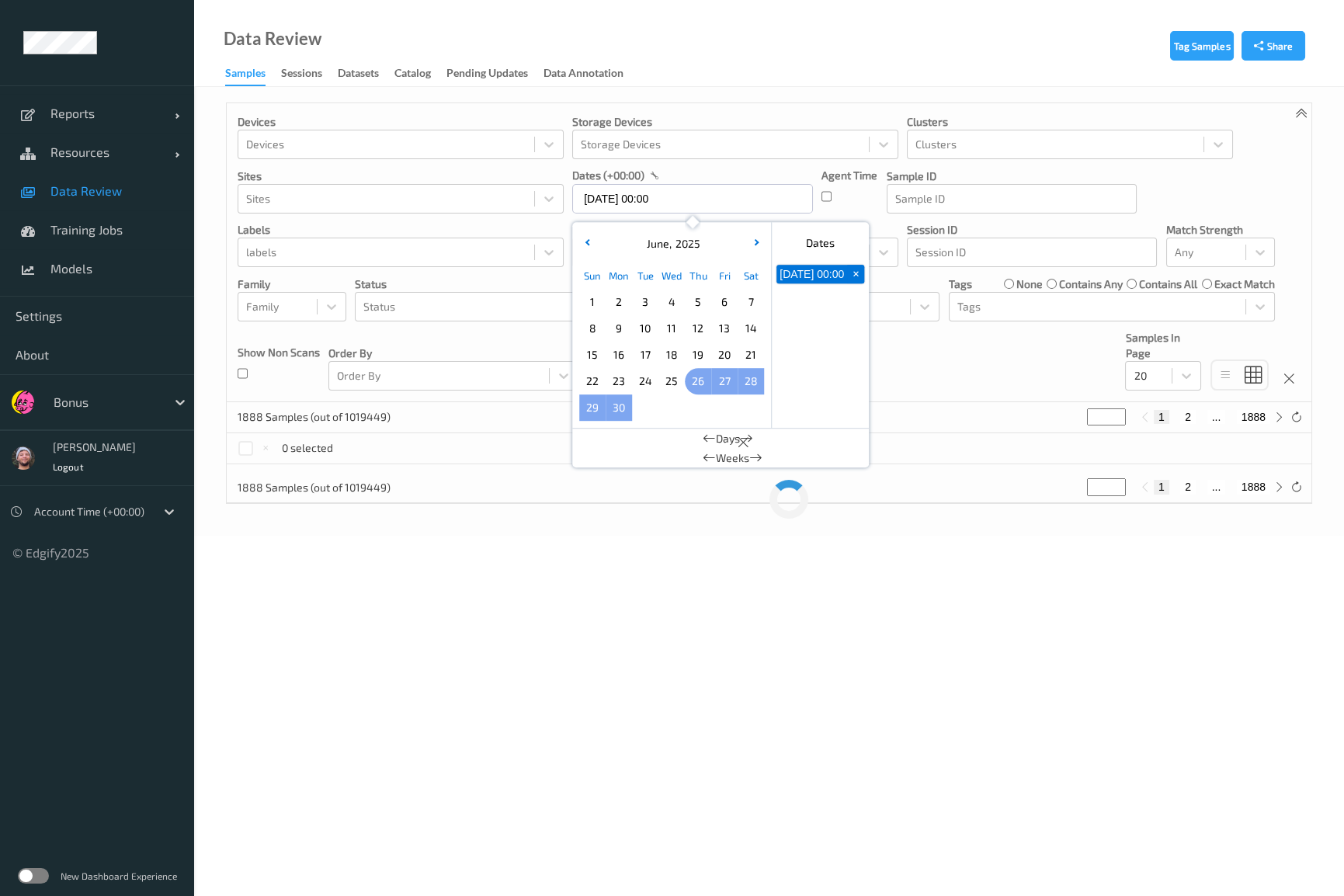 click on "26" at bounding box center (698, 381) 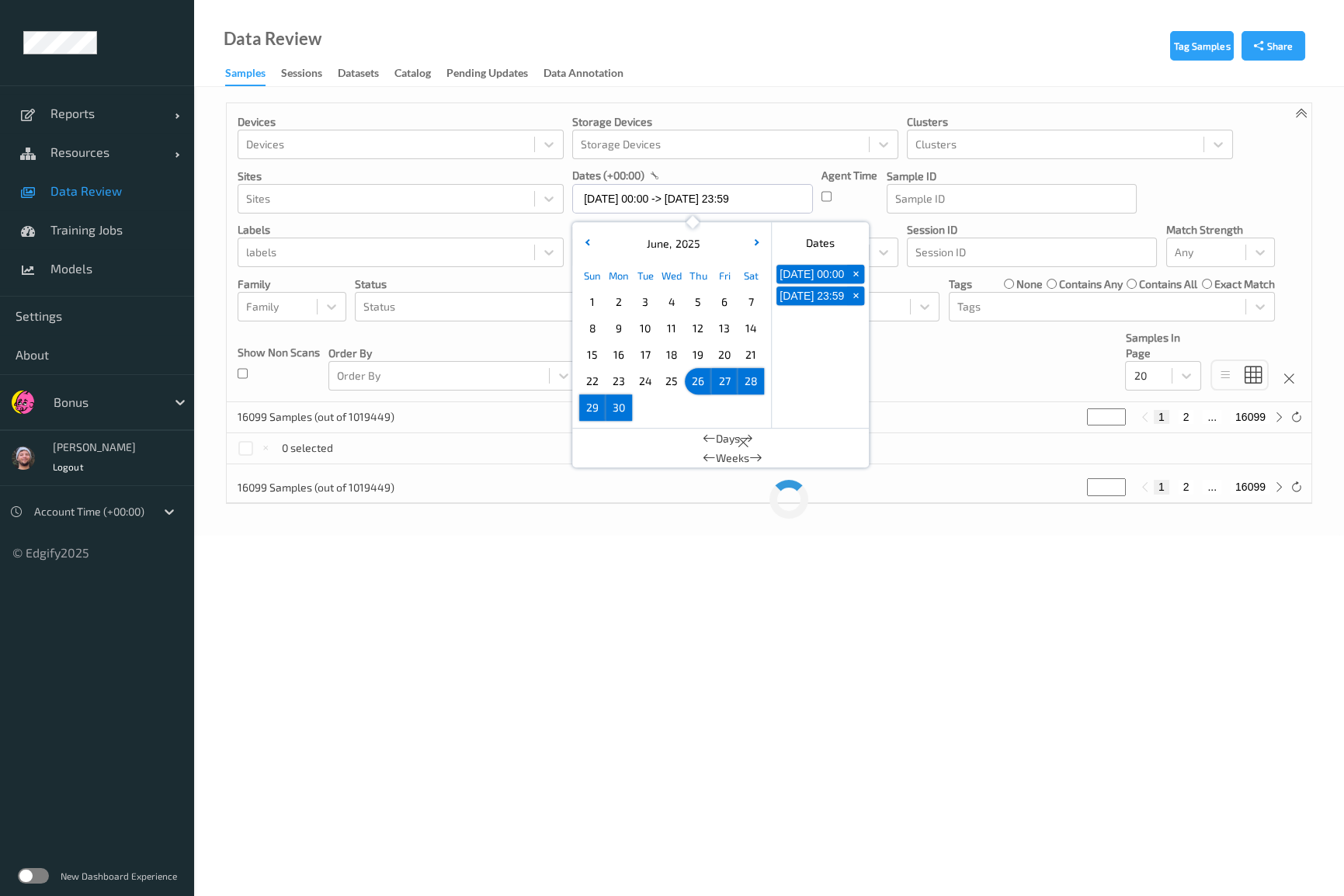 click on "Devices Devices Storage Devices Storage Devices Clusters Clusters Sites Sites dates (+00:00) [DATE] 00:00 -> [DATE] 23:59 [DATE] Sun Mon Tue Wed Thu Fri Sat 1 2 3 4 5 6 7 8 9 10 11 12 13 14 15 16 17 18 19 20 21 22 23 24 25 26 27 28 29 [DATE] February March April May June July August September October November [DATE] 2022 2023 2024 2025 2026 2027 2028 2029 2030 2031 2032 Dates [DATE] 00:00 + [DATE] 23:59 + Days Weeks Agent Time Sample ID Sample ID labels labels Predictions Predictions Session ID Session ID Match Strength Any Family Family Status Status Models Models Tags none contains any contains all exact match Tags Show Non Scans Order By Order By Samples In Page 20" at bounding box center [769, 252] 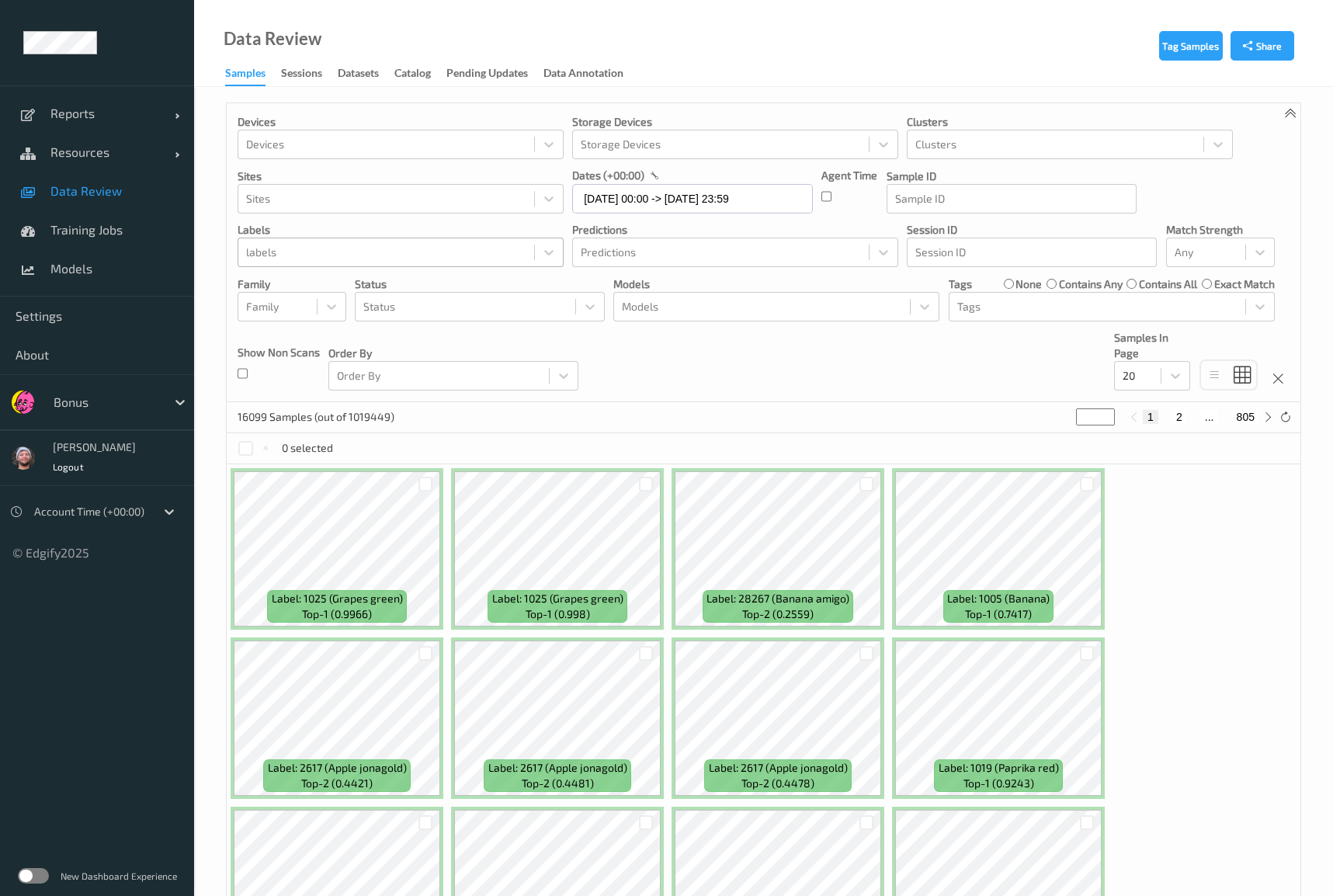 click on "Devices Devices Storage Devices Storage Devices Clusters Clusters Sites Sites dates (+00:00) [DATE] 00:00 -> [DATE] 23:59 Agent Time Sample ID Sample ID labels labels Predictions Predictions Session ID Session ID Match Strength Any Family Family Status Status Models Models Tags none contains any contains all exact match Tags Show Non Scans Order By Order By Samples In Page 20" at bounding box center [763, 252] 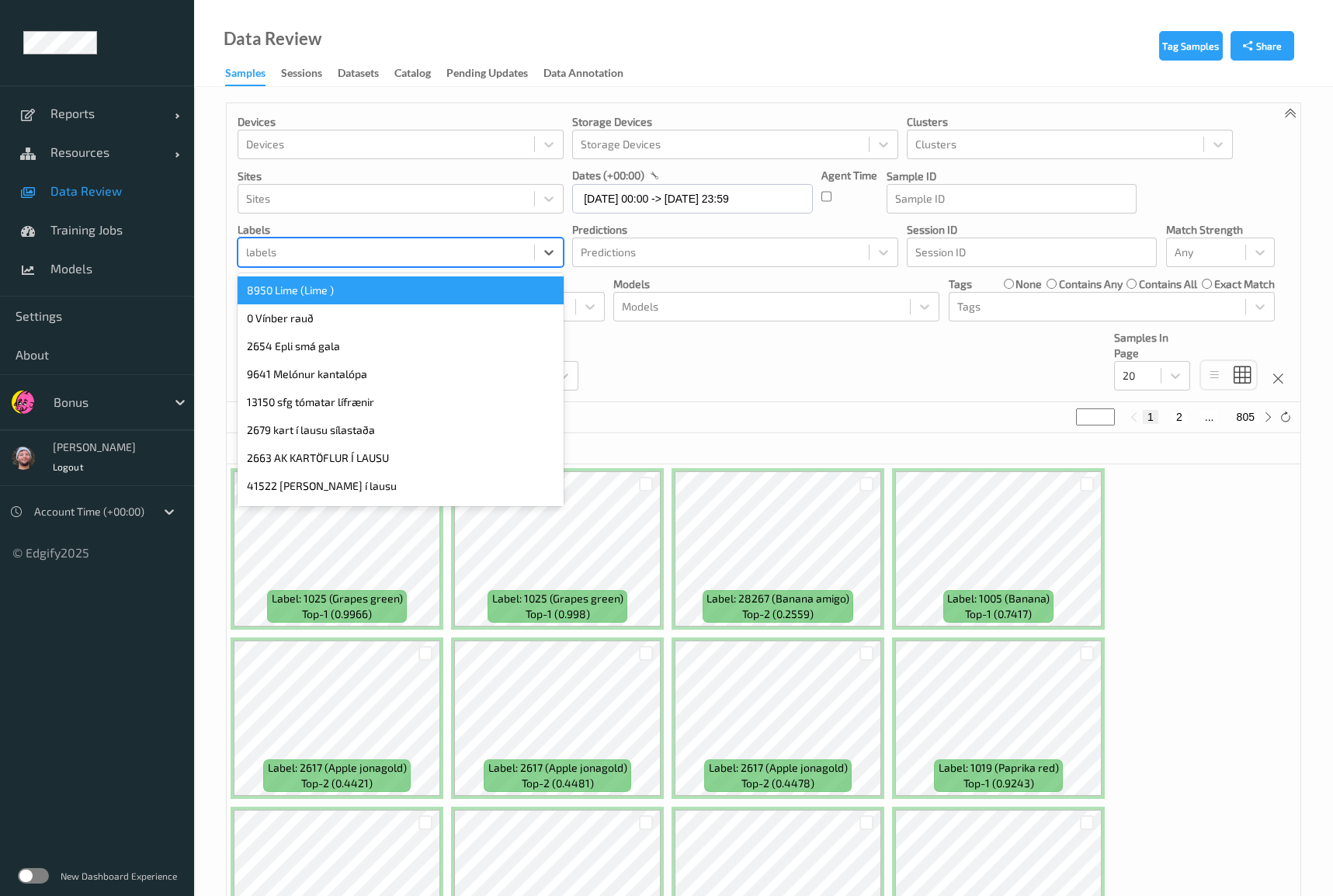 click on "labels" at bounding box center [386, 252] 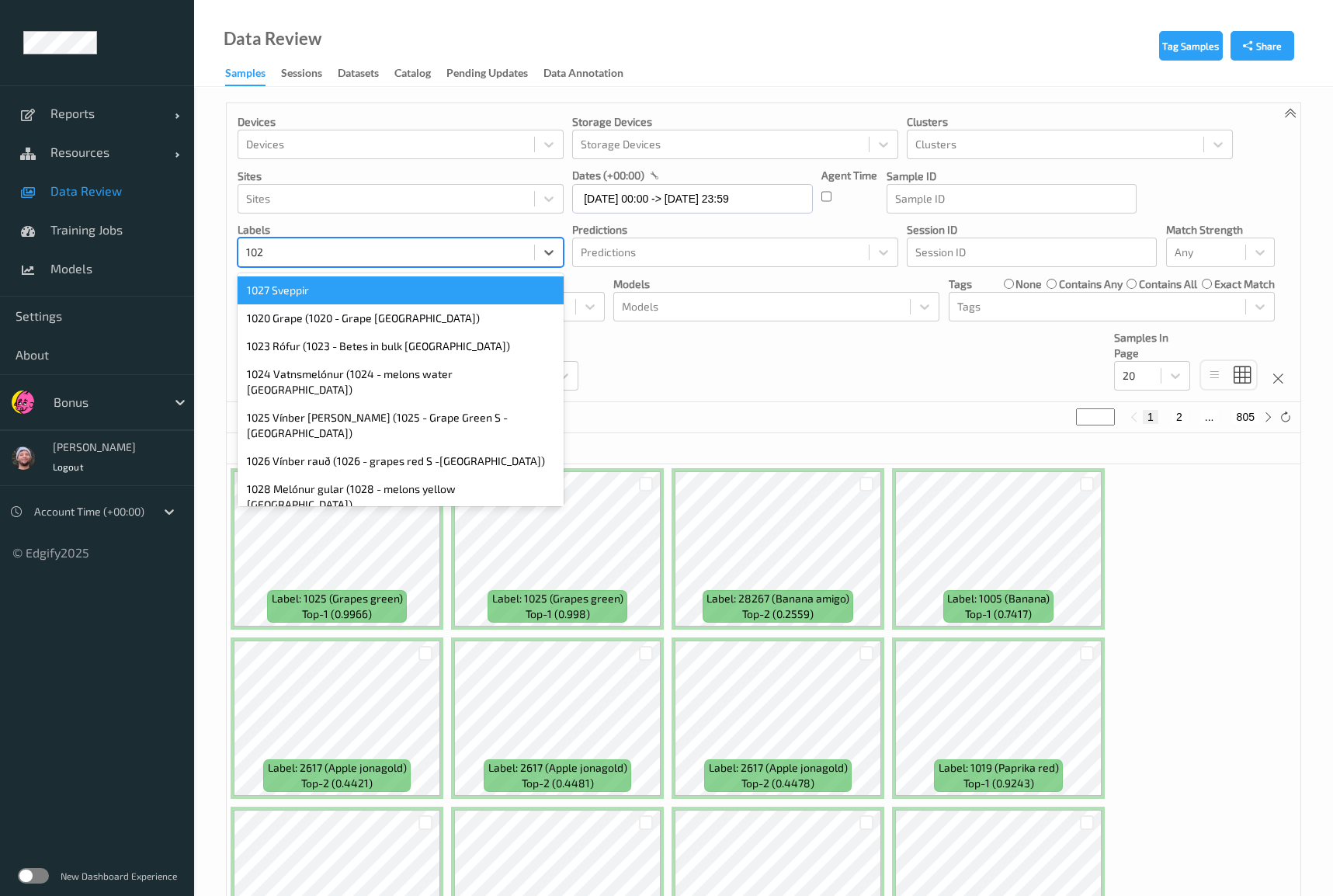 type on "1026" 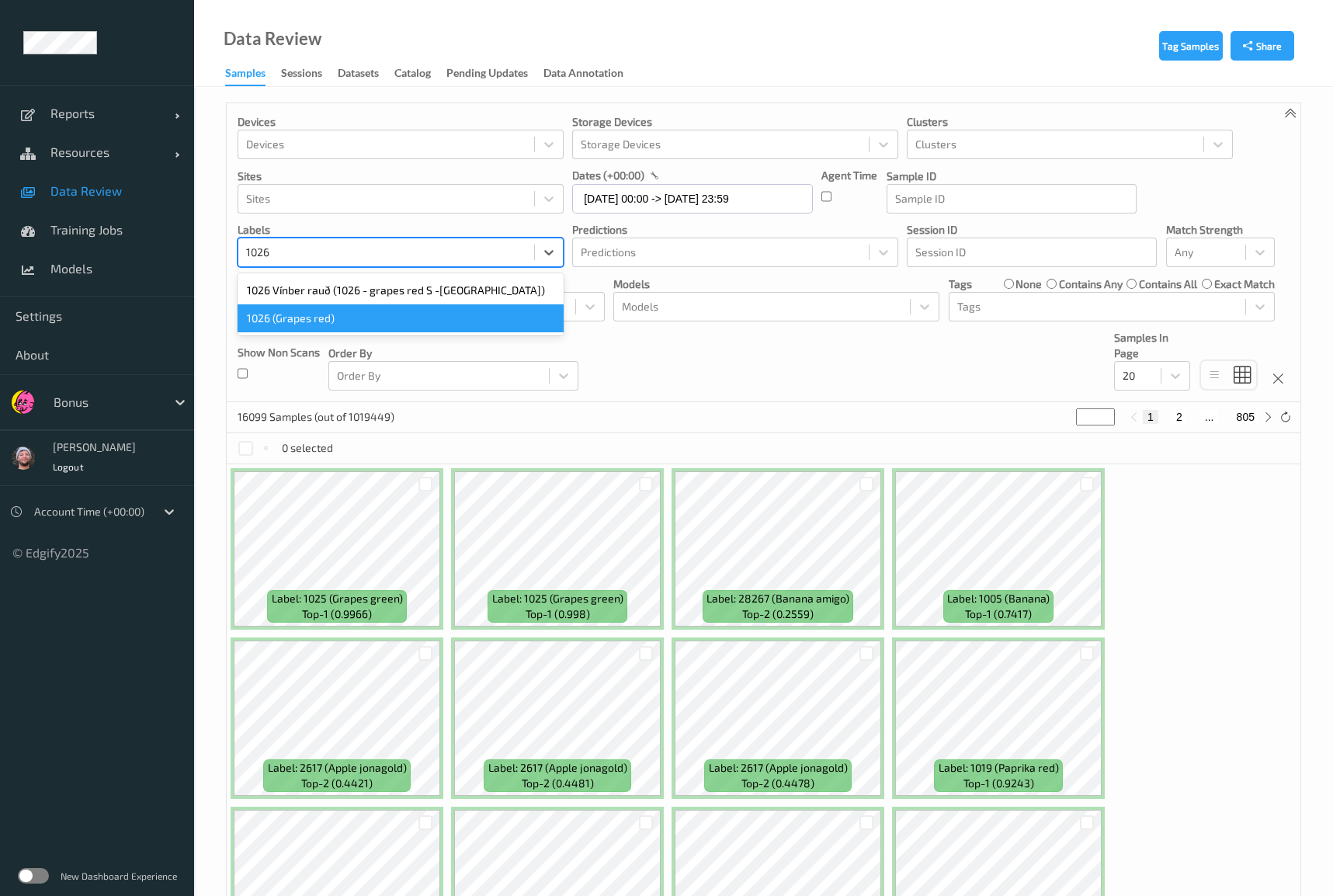 type 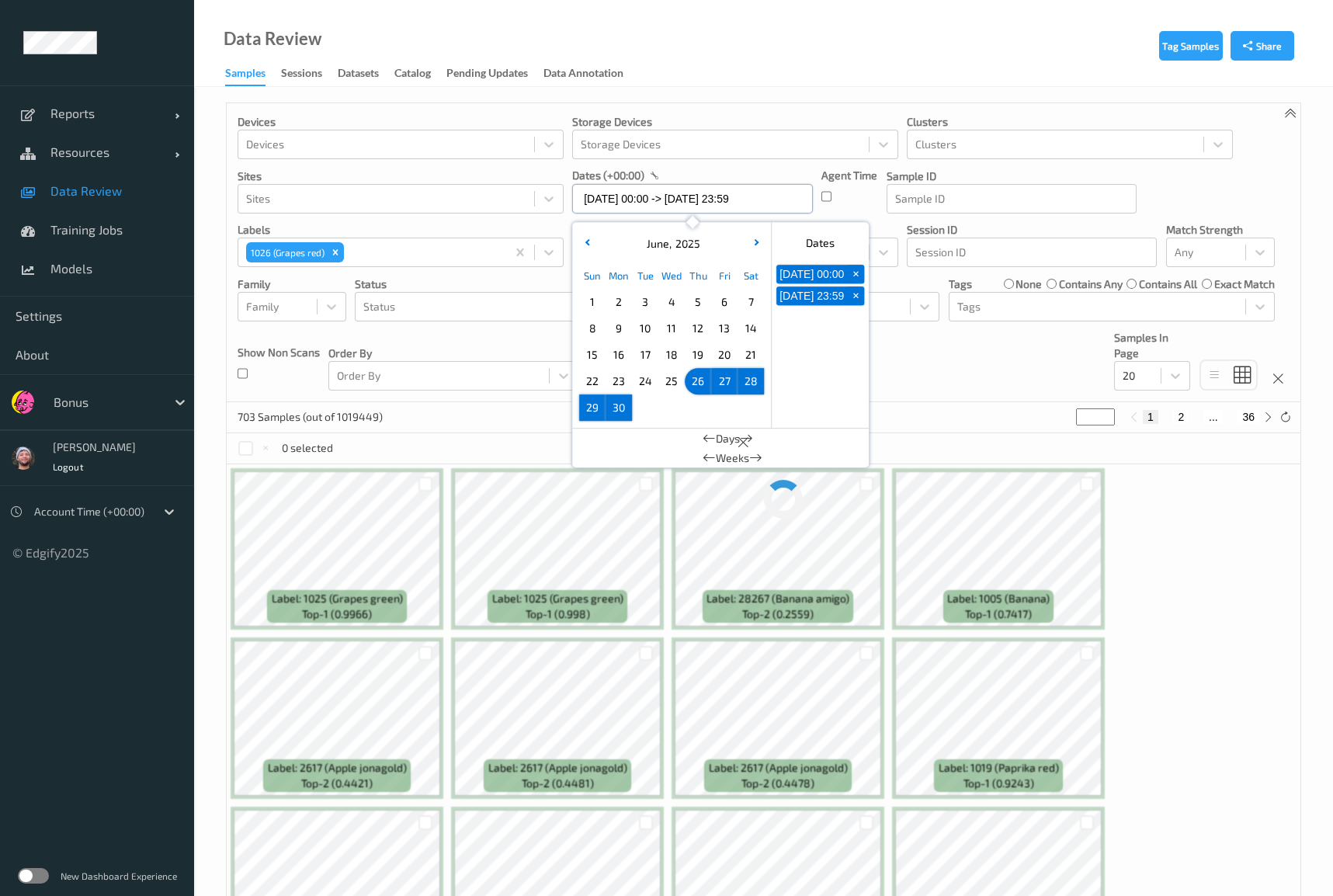 click on "[DATE] 00:00 -> [DATE] 23:59" at bounding box center [693, 199] 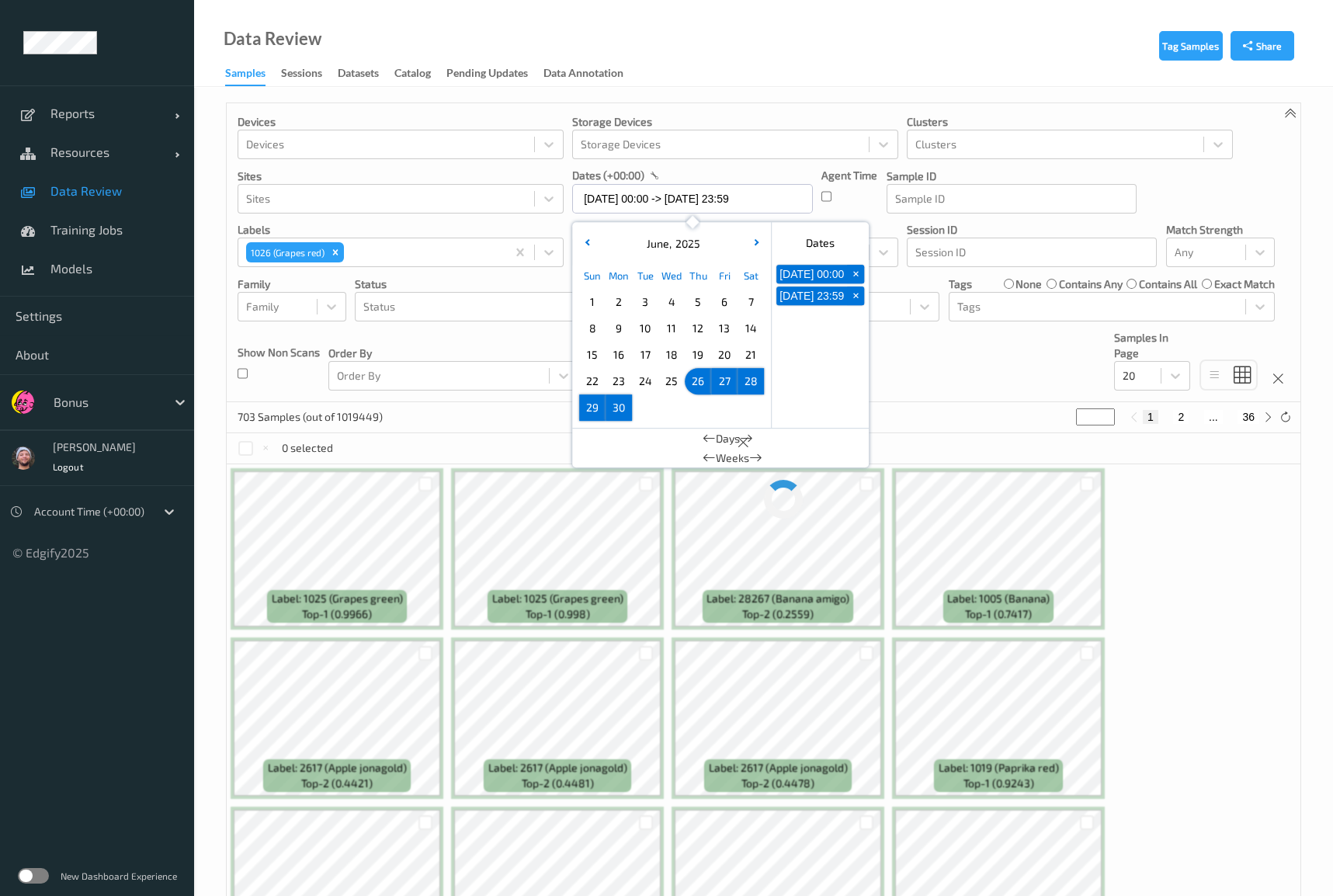click on "24" at bounding box center (645, 381) 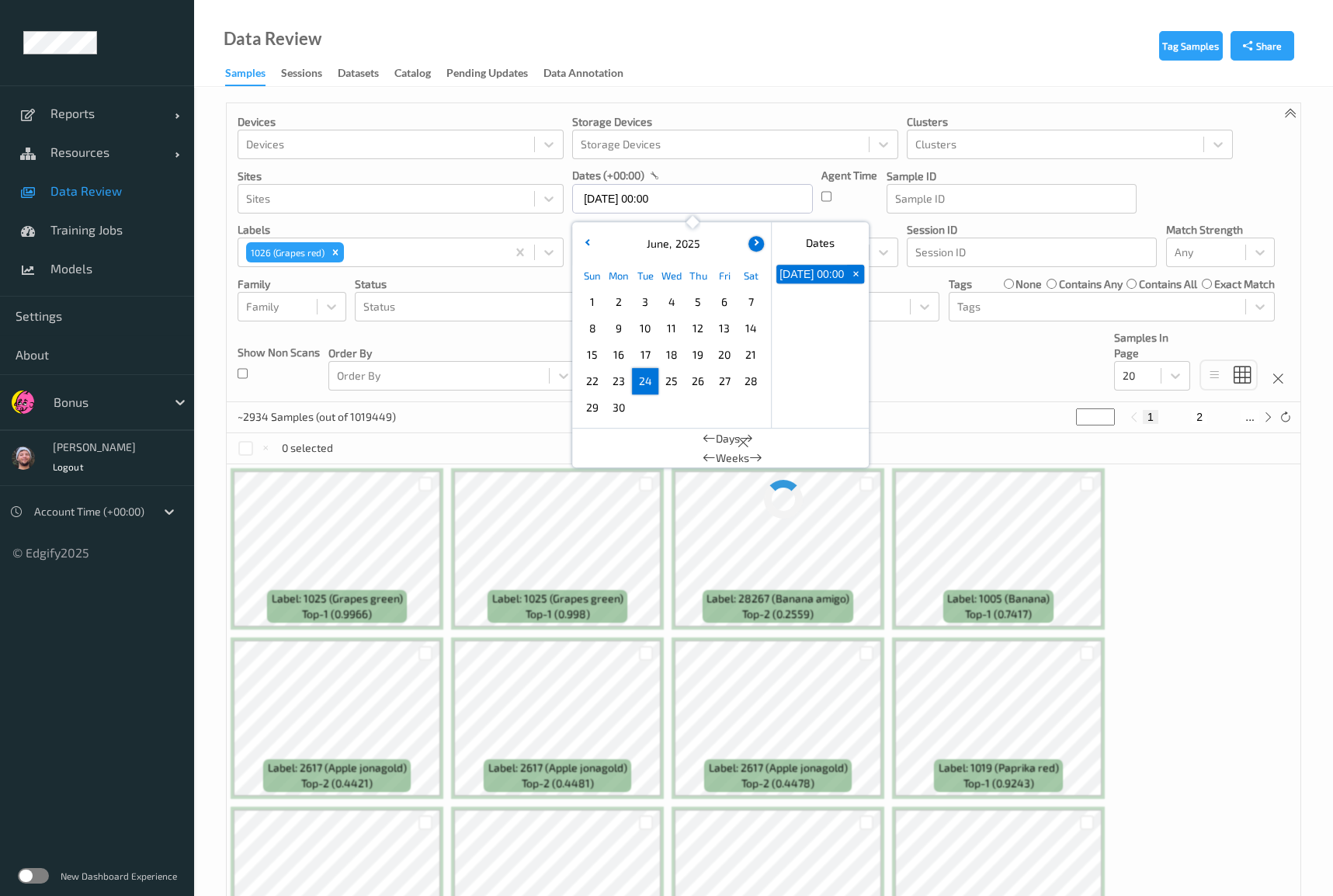 click on "[DATE]" at bounding box center (672, 244) 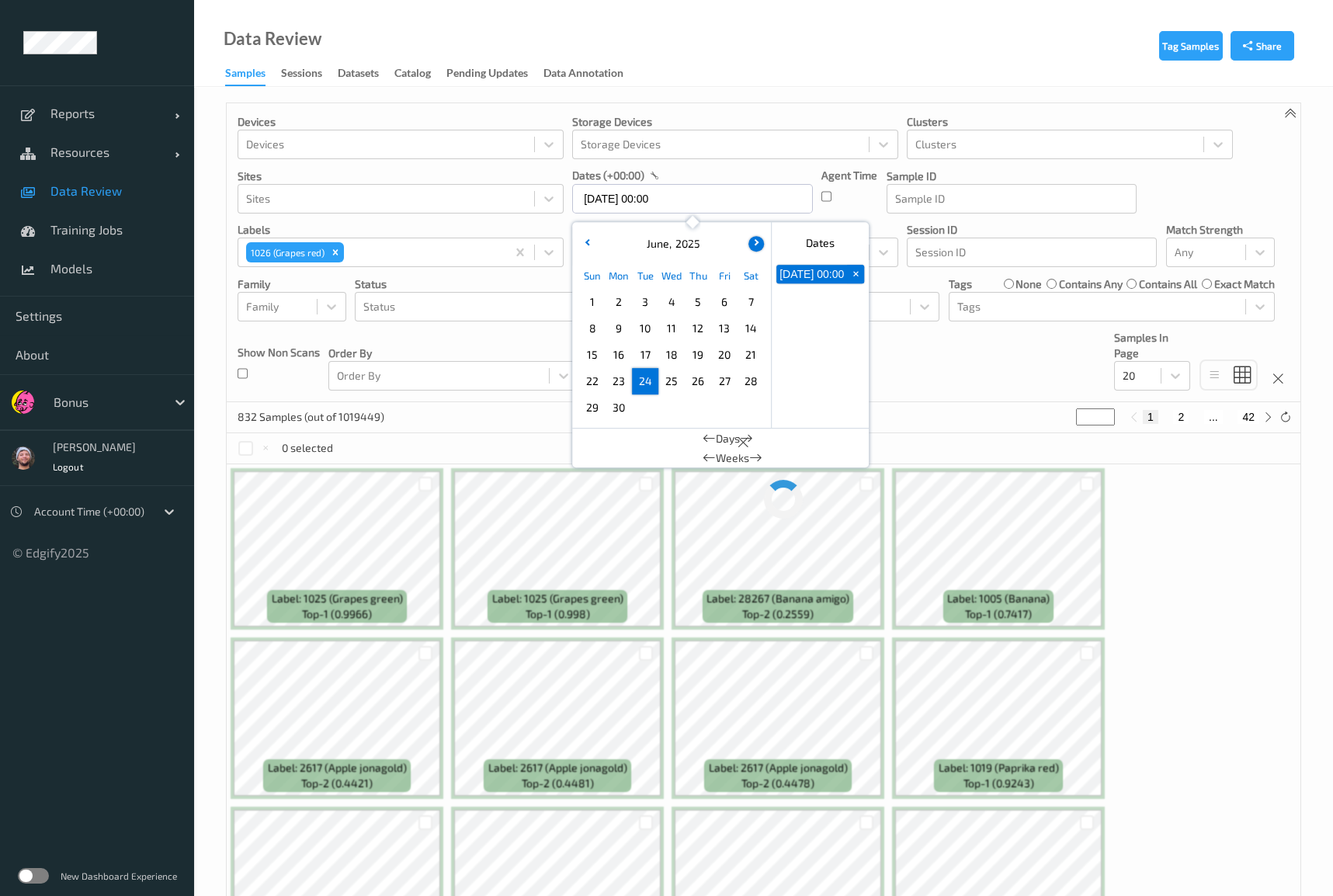 click at bounding box center [756, 244] 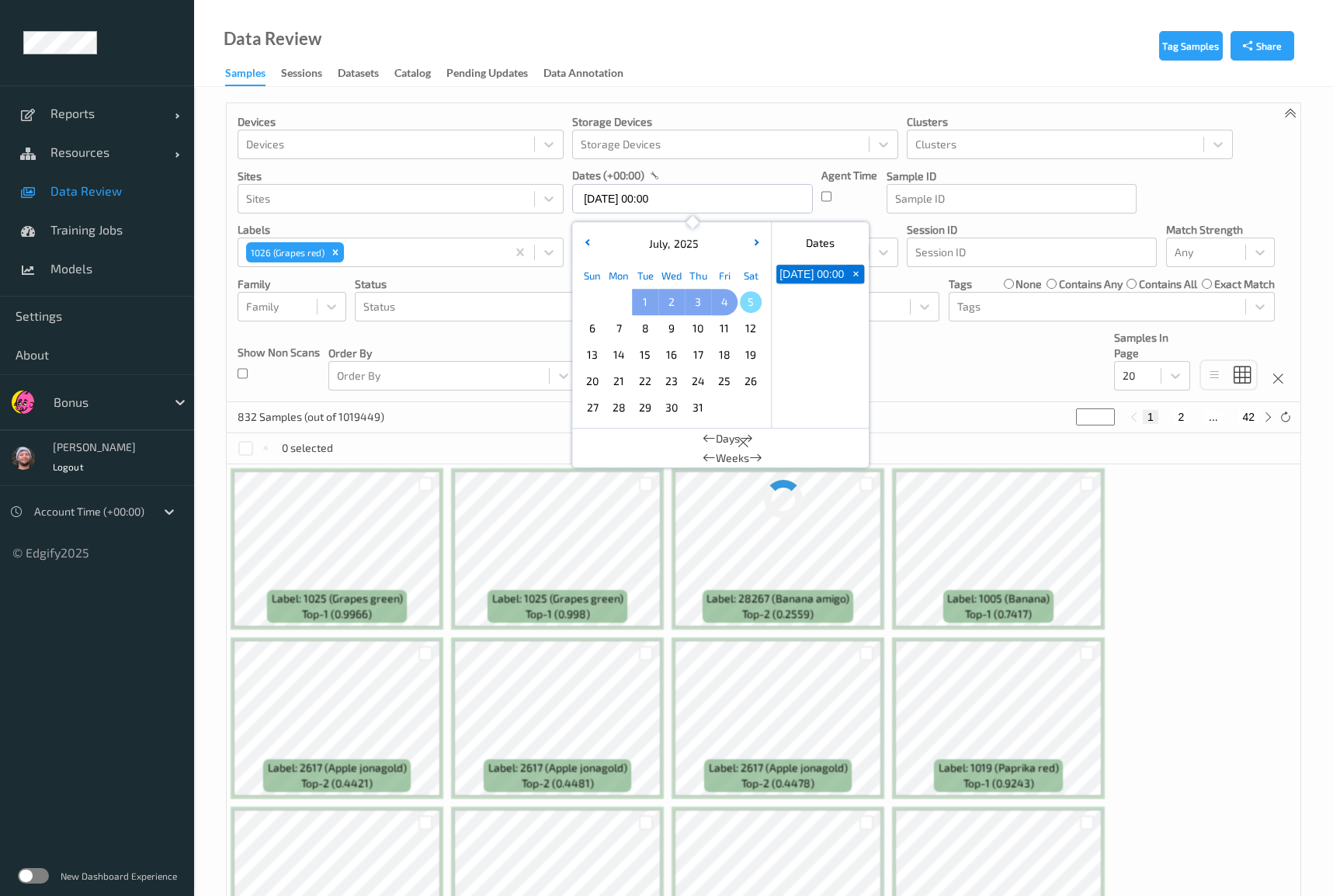click on "4" at bounding box center [724, 302] 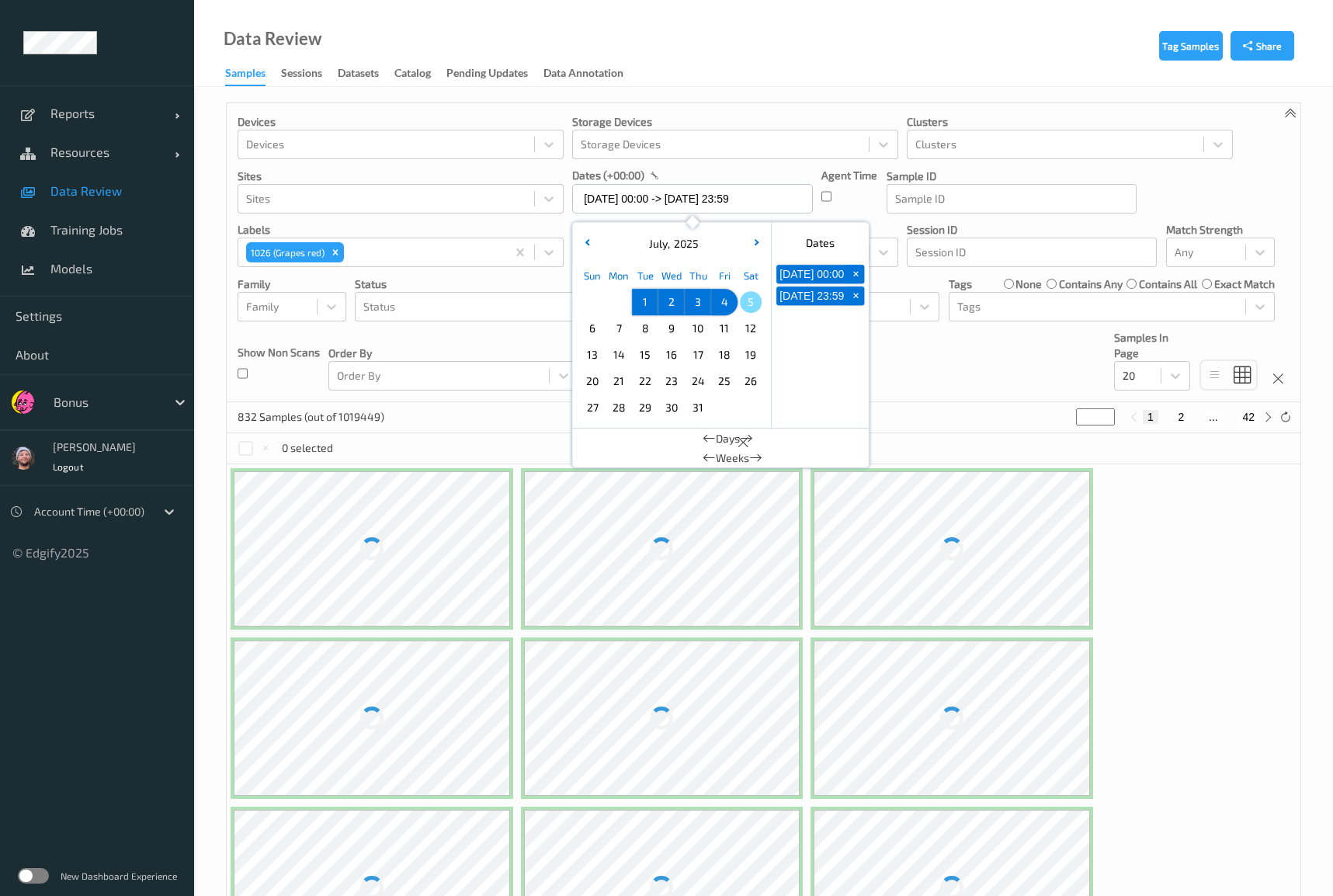 click on "4" at bounding box center (724, 302) 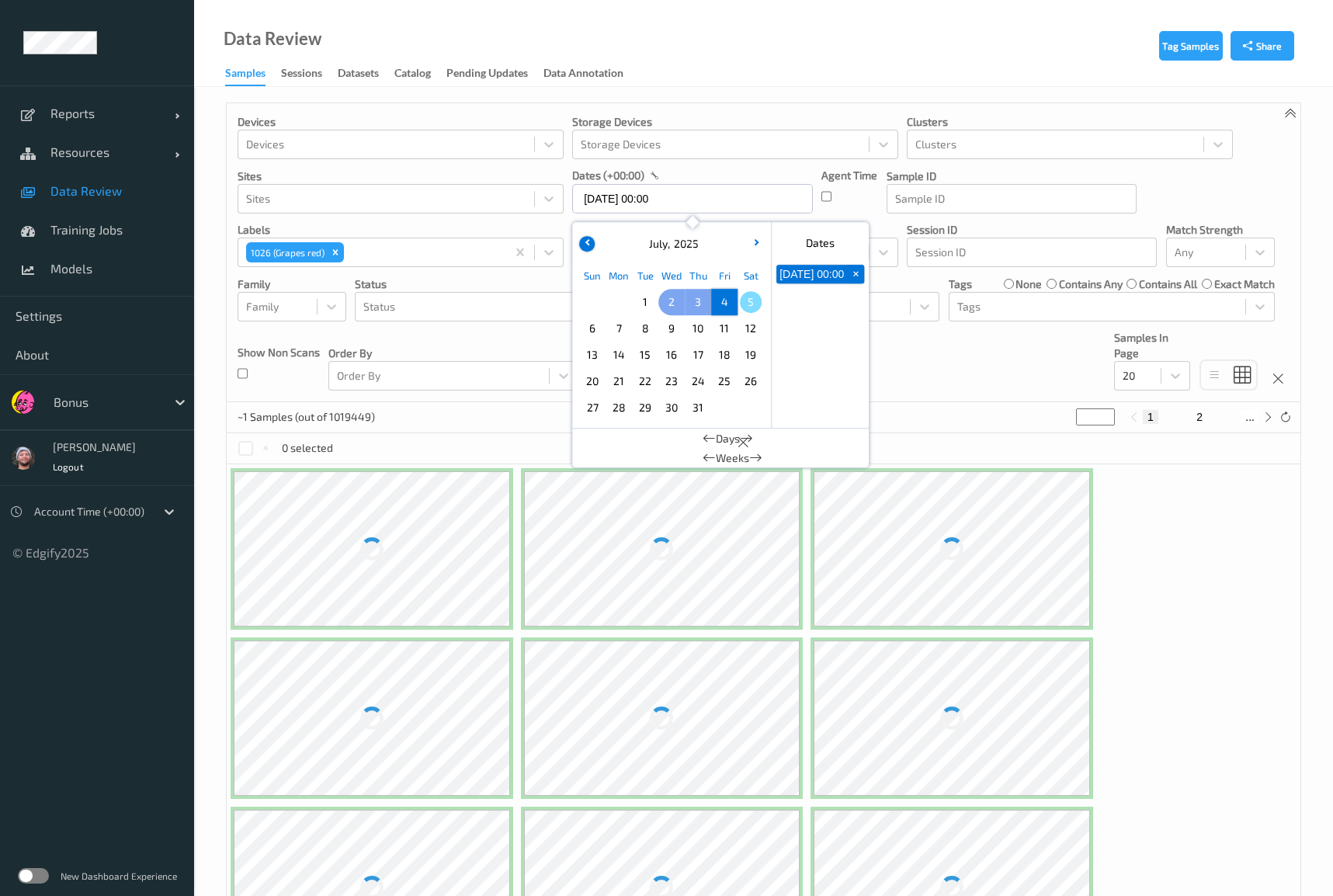 click at bounding box center [588, 242] 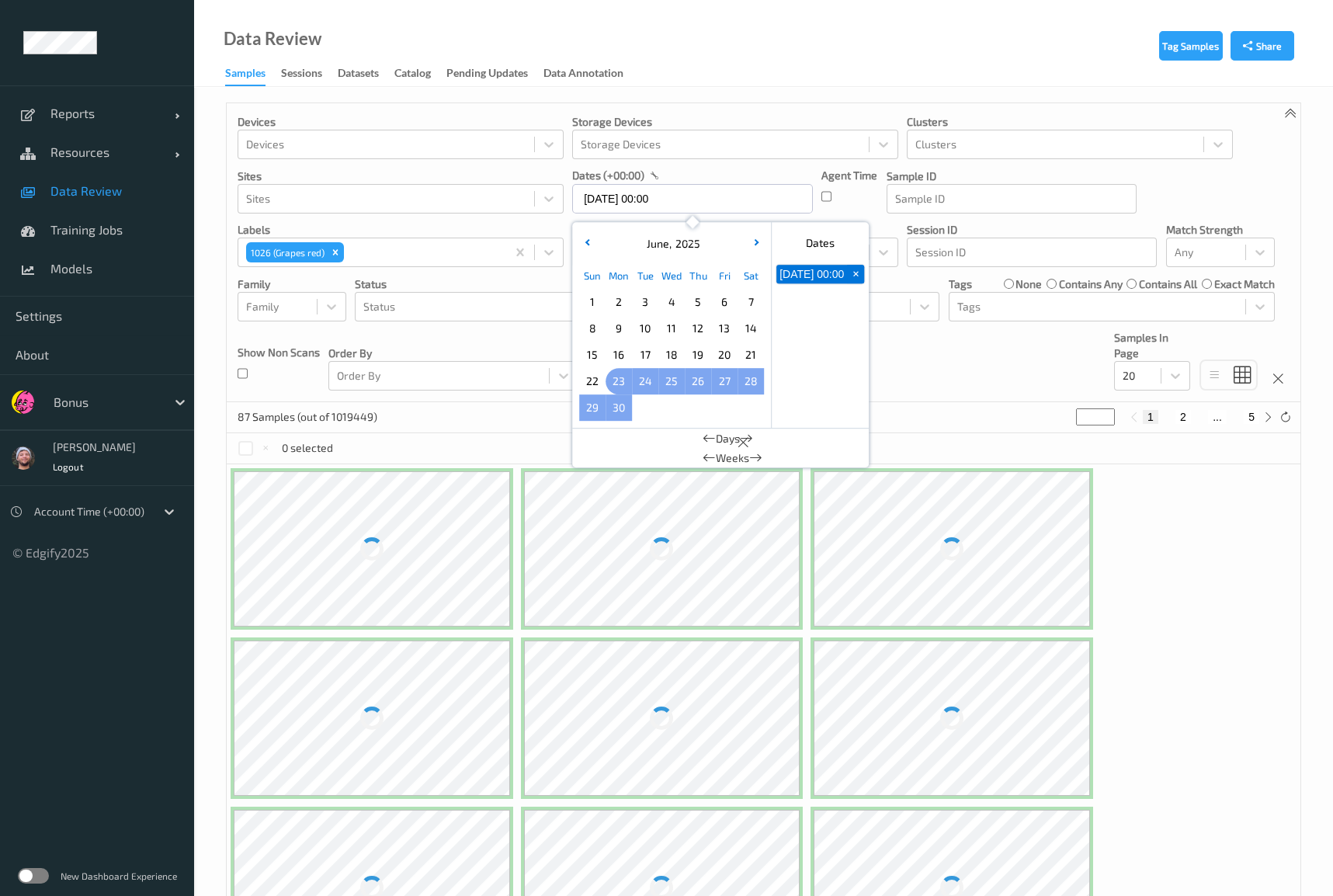 click on "22" 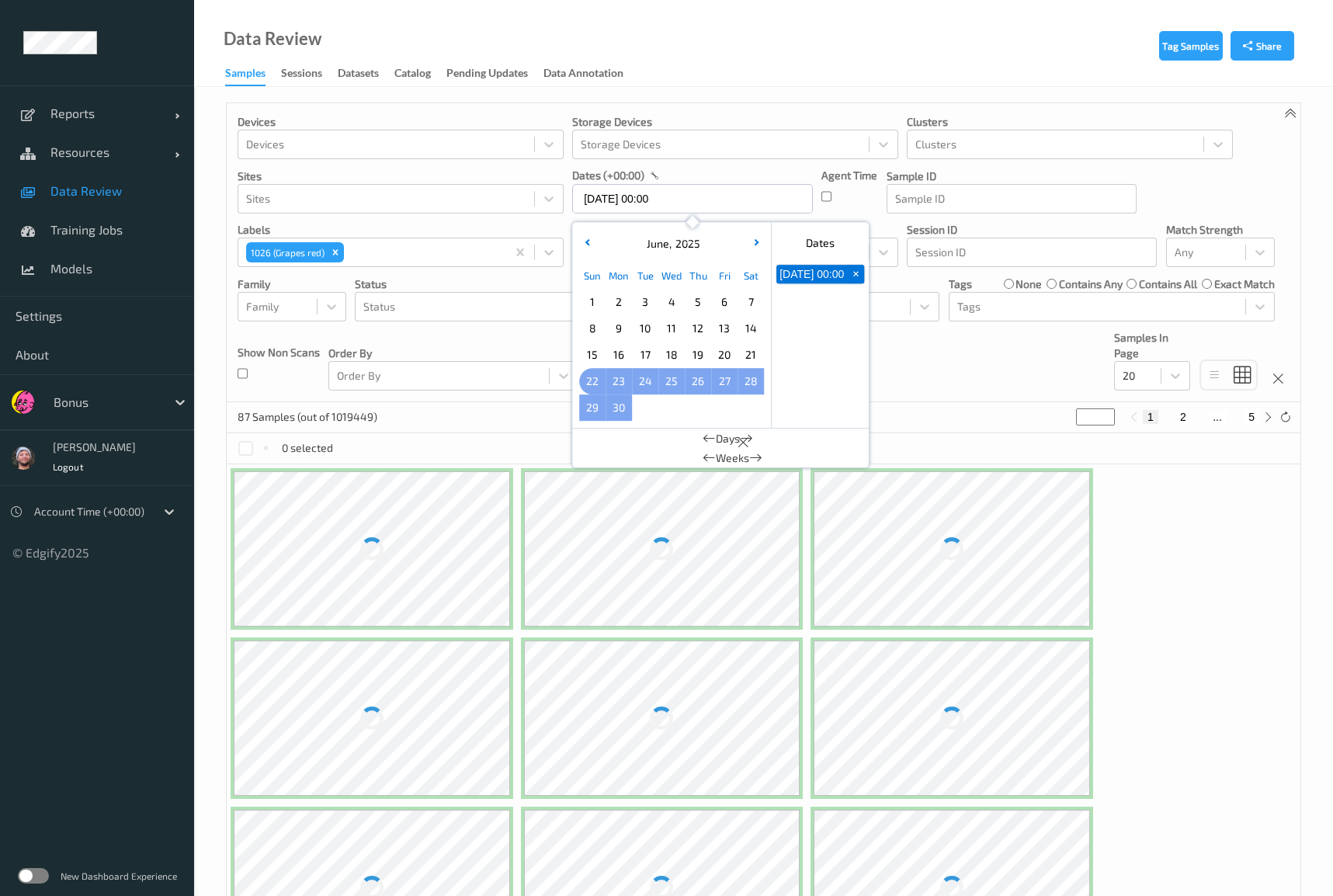type on "[DATE] 00:00 -> [DATE] 23:59" 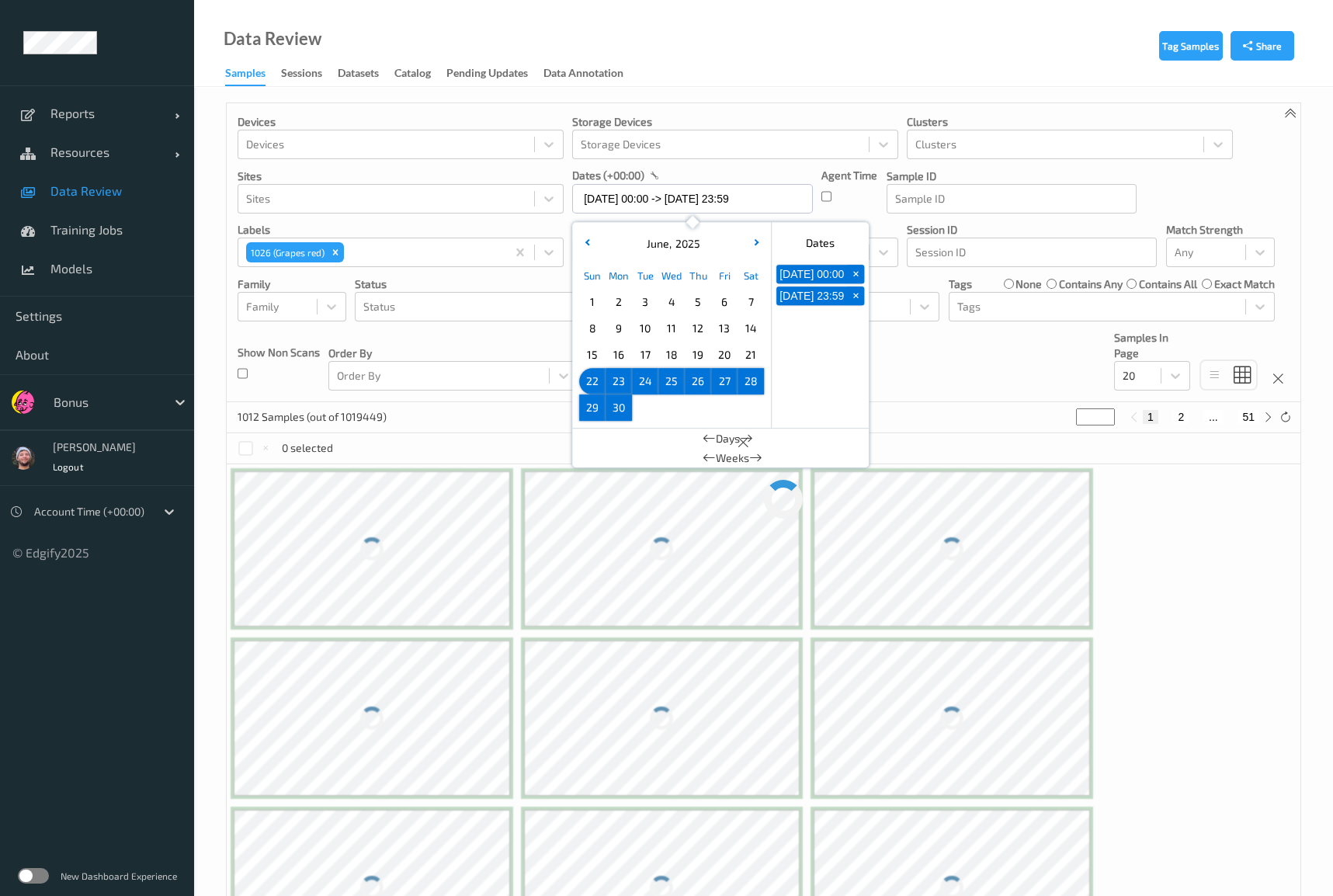click on "Devices Devices Storage Devices Storage Devices Clusters Clusters Sites Sites dates (+00:00) [DATE] 00:00 -> [DATE] 23:59 [DATE] Sun Mon Tue Wed Thu Fri Sat 1 2 3 4 5 6 7 8 9 10 11 12 13 14 15 16 17 18 19 20 21 22 23 24 25 26 27 28 29 [DATE] February March April May June July August September October November [DATE] 2022 2023 2024 2025 2026 2027 2028 2029 2030 2031 2032 Dates [DATE] 00:00 + [DATE] 23:59 + Days Weeks Agent Time Sample ID Sample ID labels 1026 (Grapes red) Predictions Predictions Session ID Session ID Match Strength Any Family Family Status Status Models Models Tags none contains any contains all exact match Tags Show Non Scans Order By Order By Samples In Page 20" at bounding box center (763, 252) 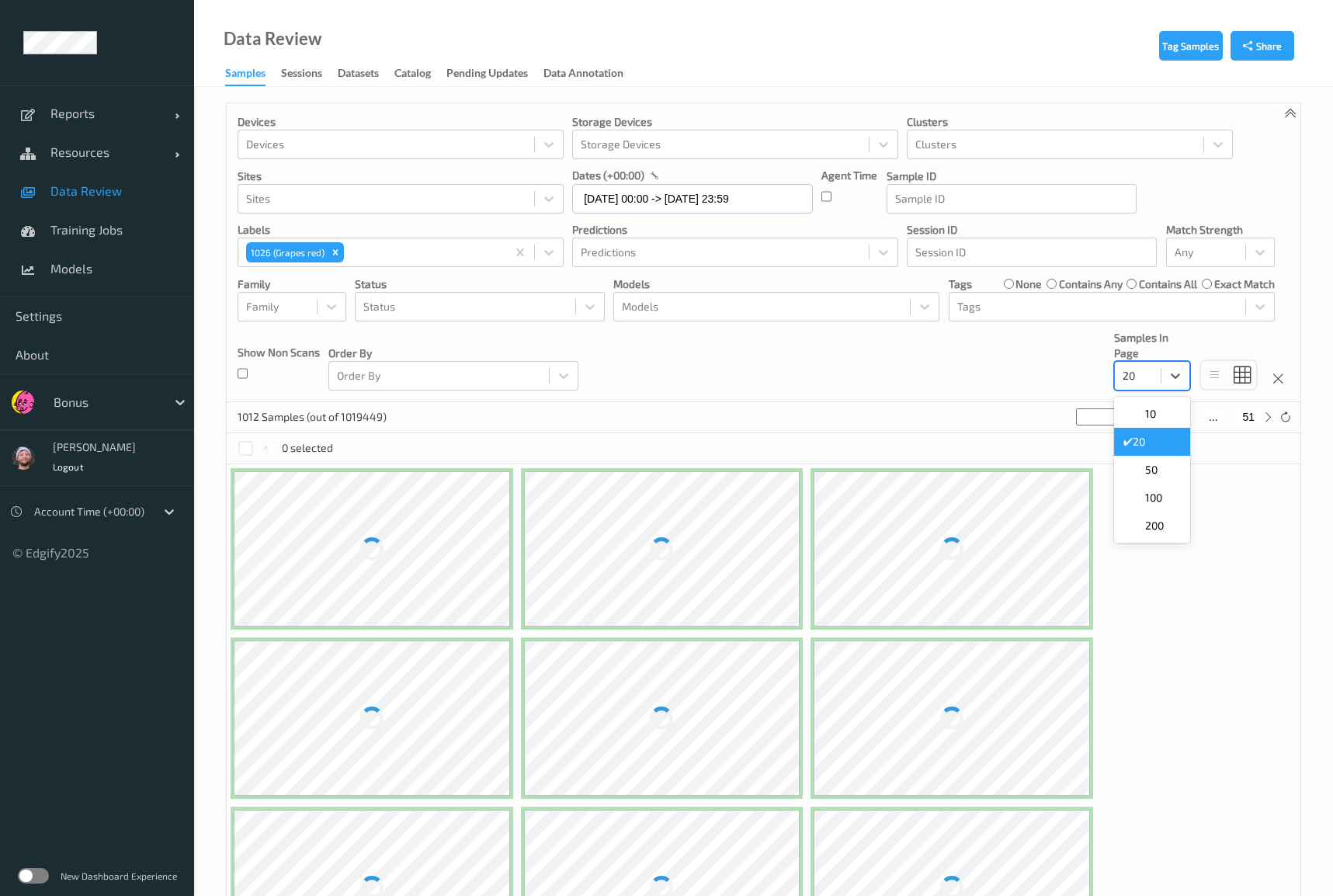 click at bounding box center (1137, 376) 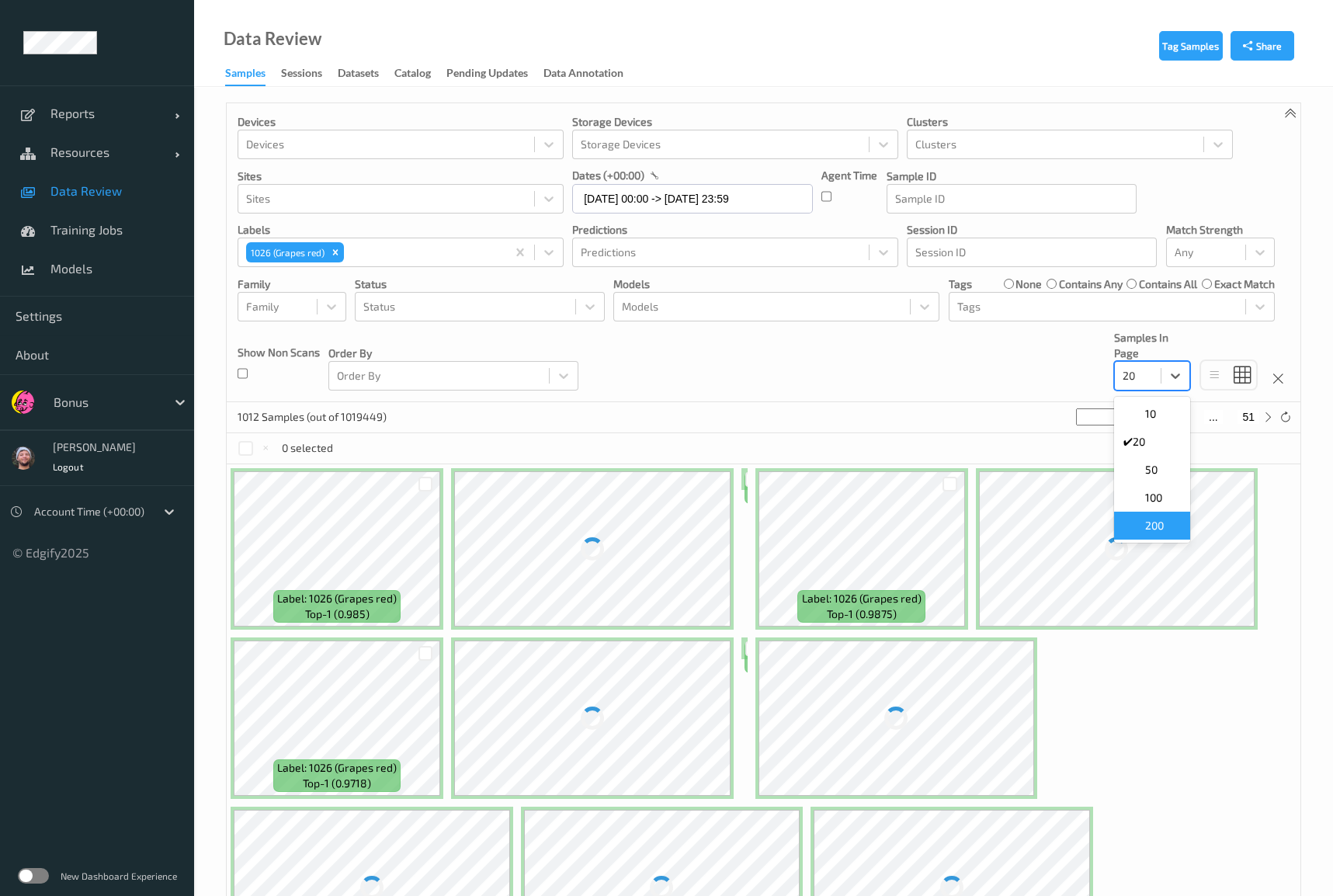 click on "200" at bounding box center [1154, 526] 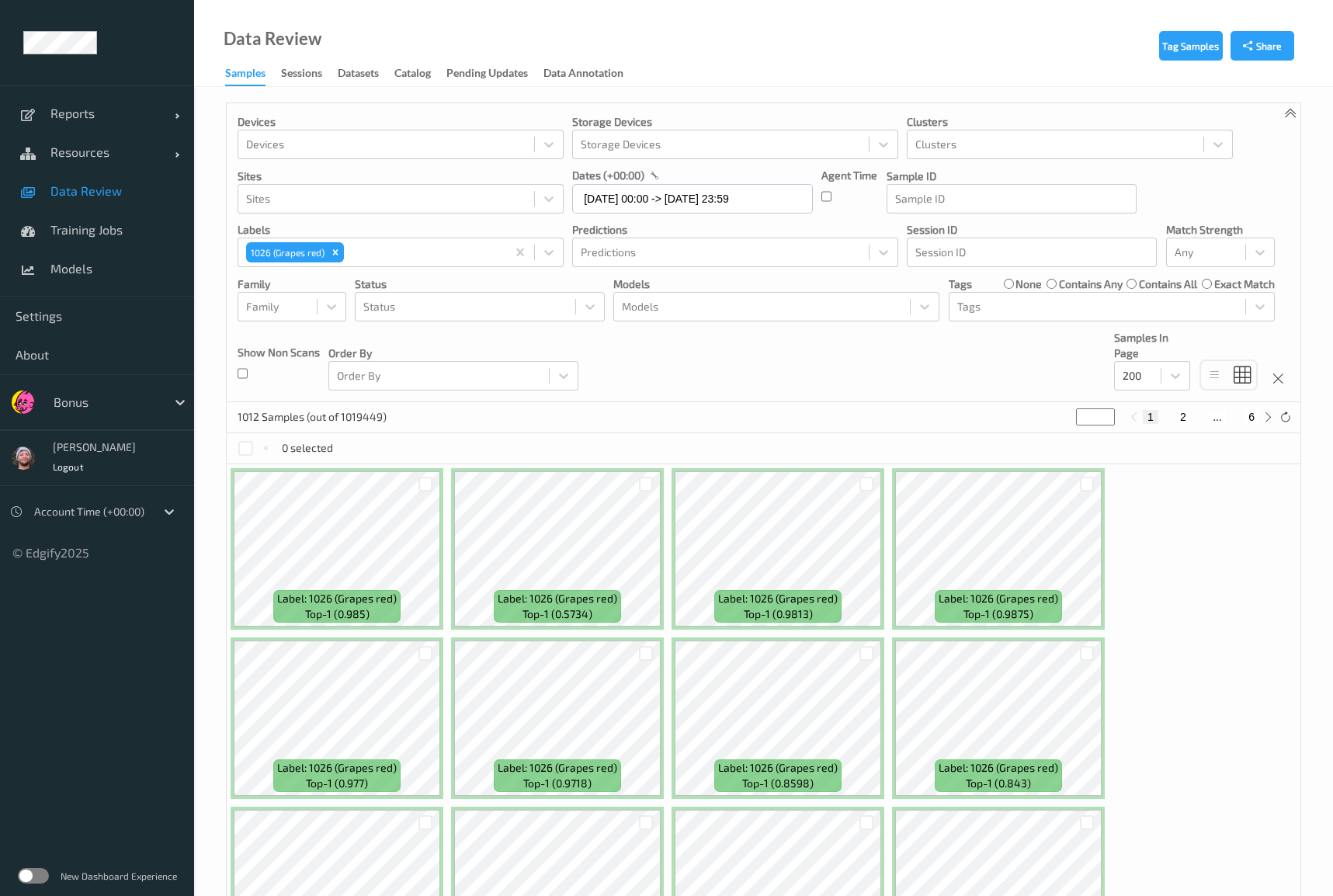 click on "1012 Samples (out of 1019449) *  1   2   ...   6" at bounding box center (763, 418) 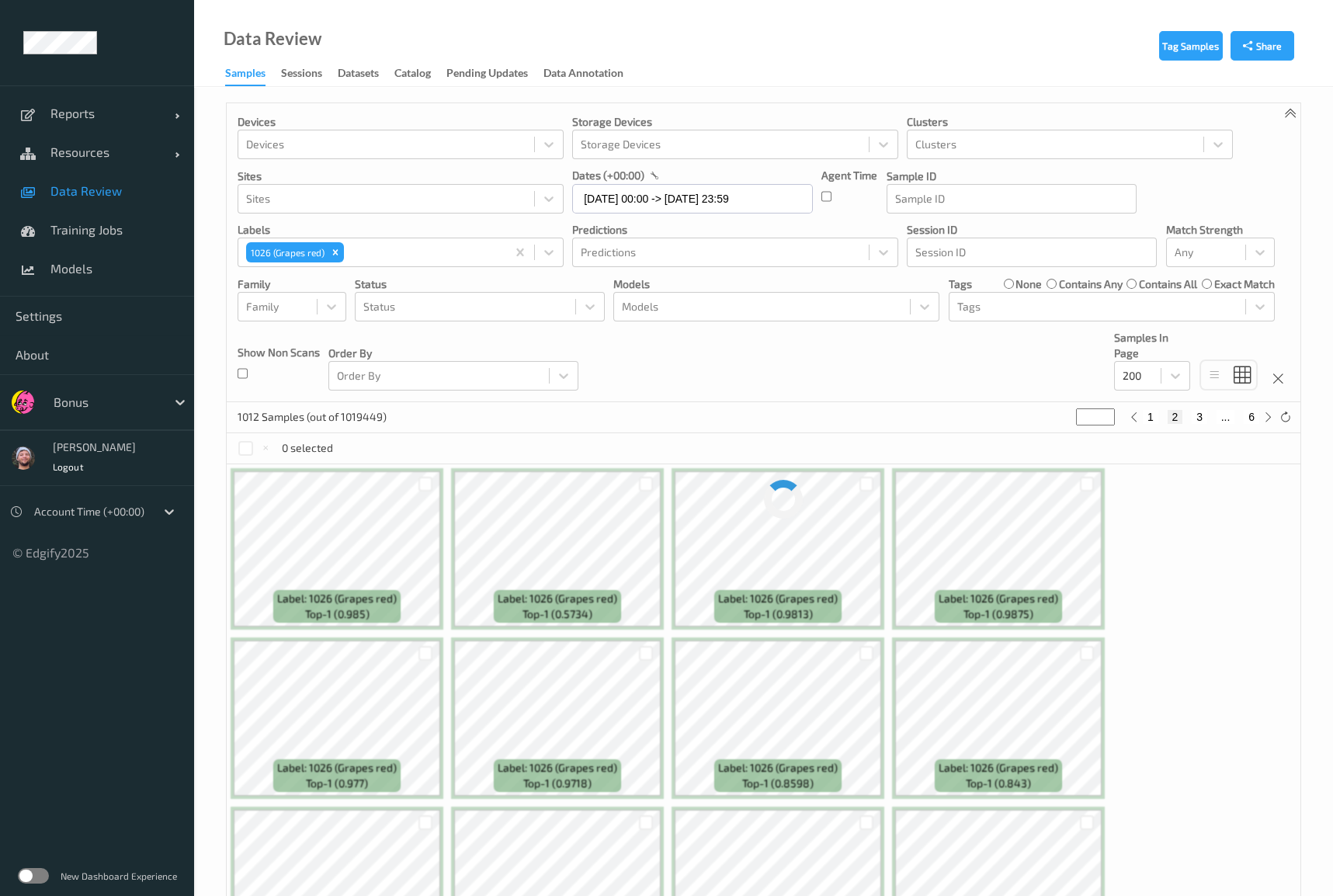 type 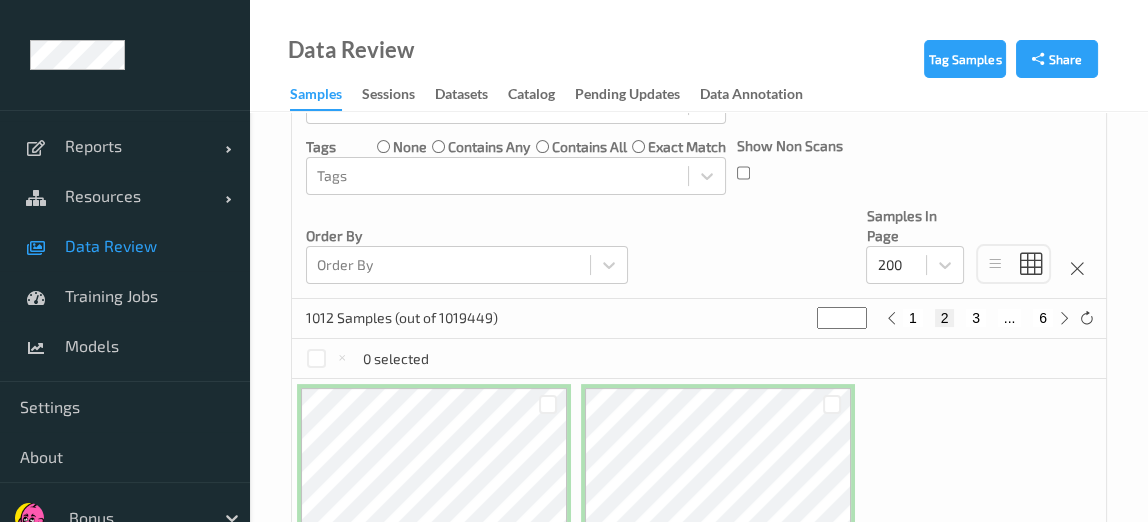 click on "3" at bounding box center (976, 318) 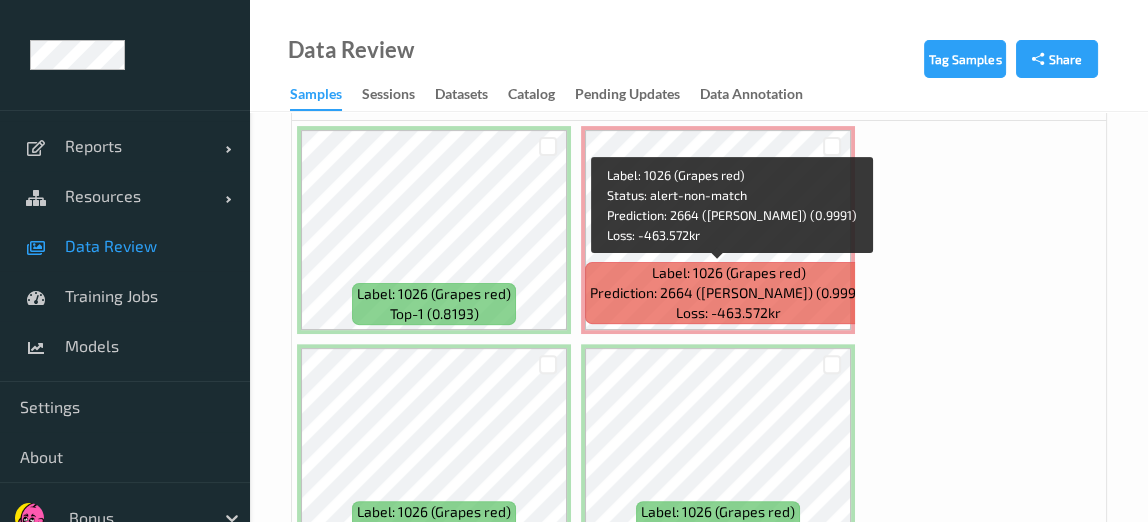 scroll, scrollTop: 636, scrollLeft: 0, axis: vertical 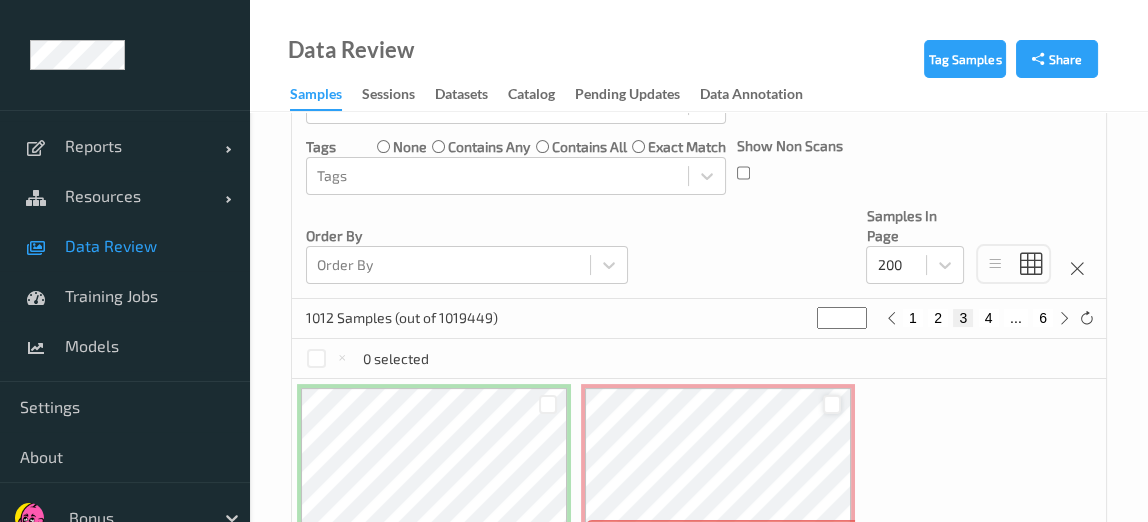 click at bounding box center (832, 404) 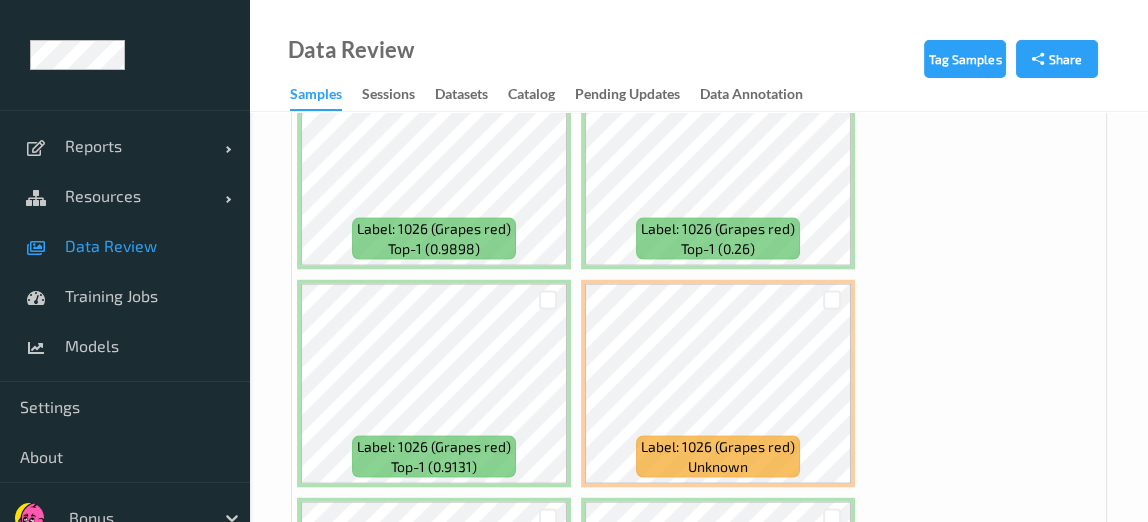 scroll, scrollTop: 5246, scrollLeft: 0, axis: vertical 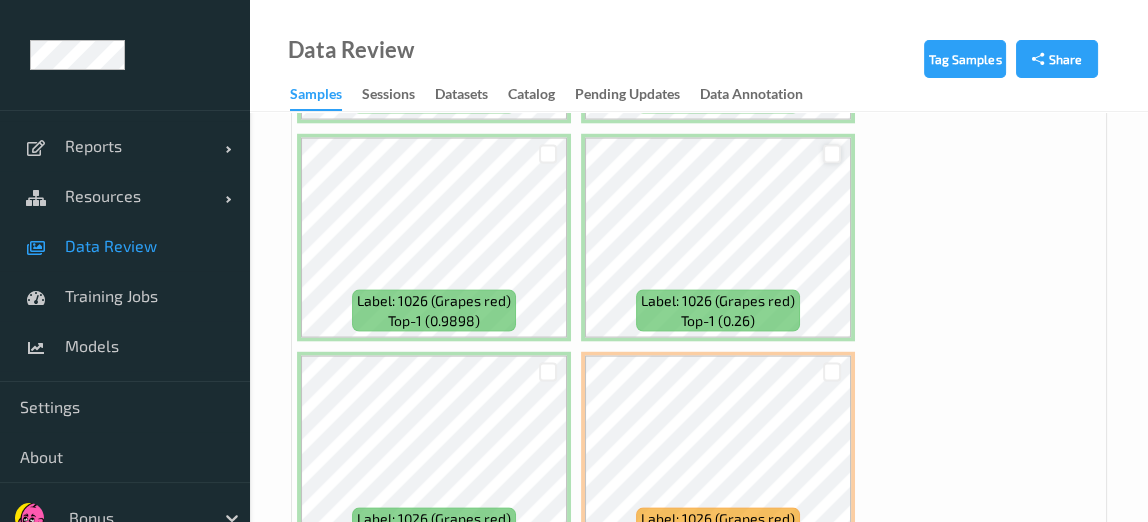click at bounding box center [832, 154] 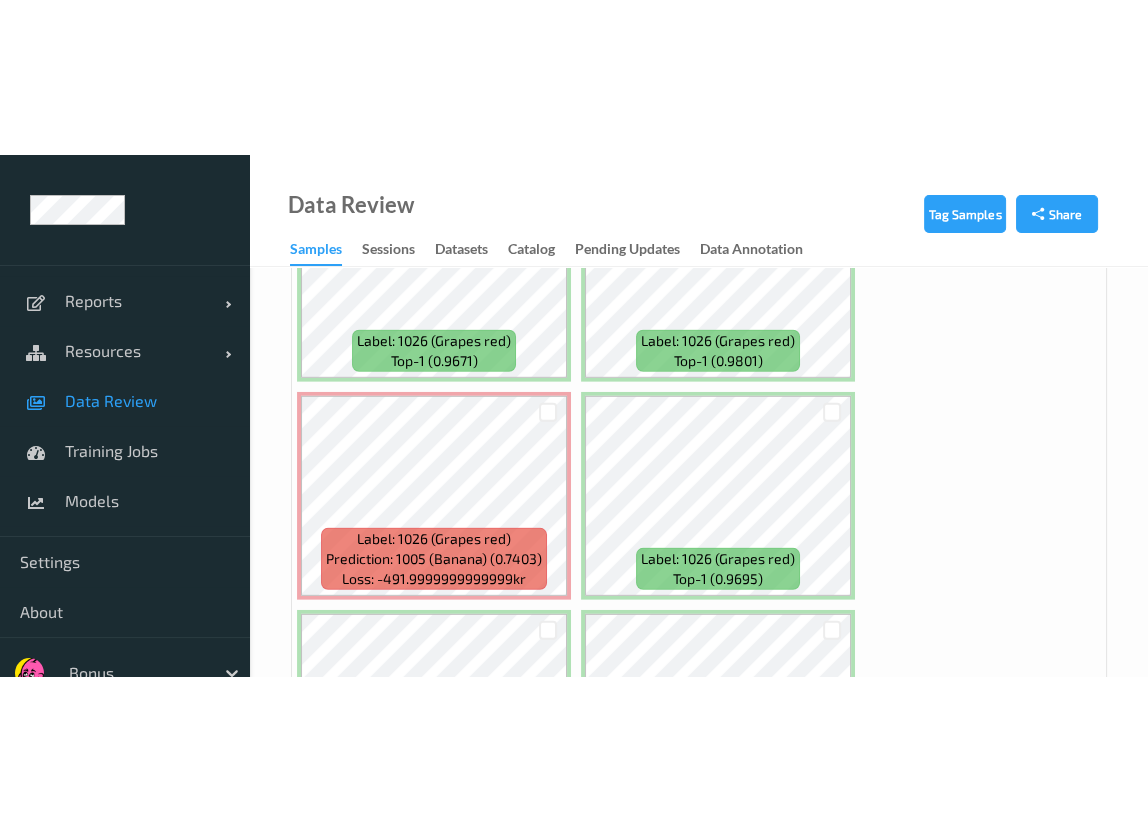 scroll, scrollTop: 7427, scrollLeft: 0, axis: vertical 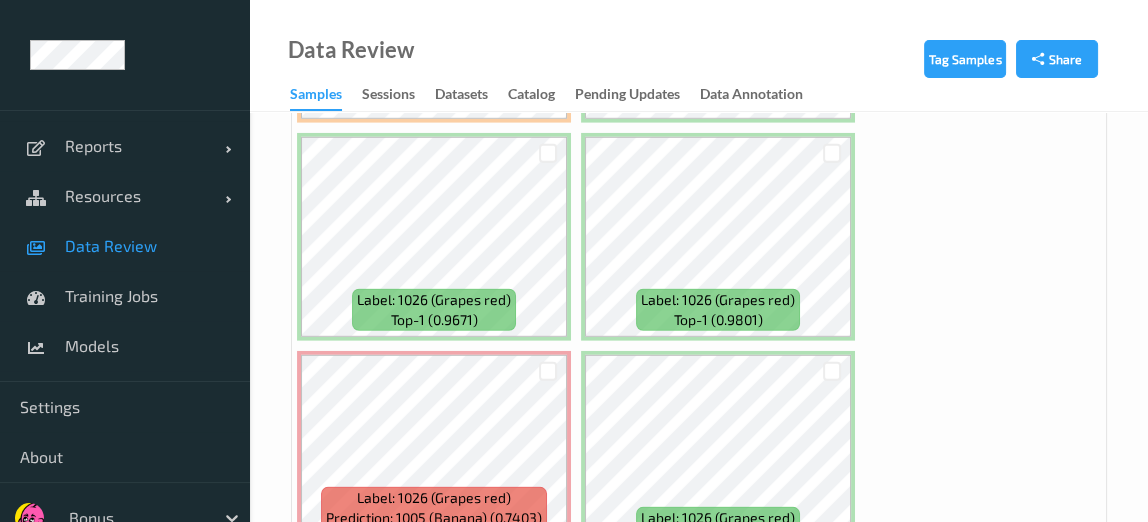 click at bounding box center (548, 371) 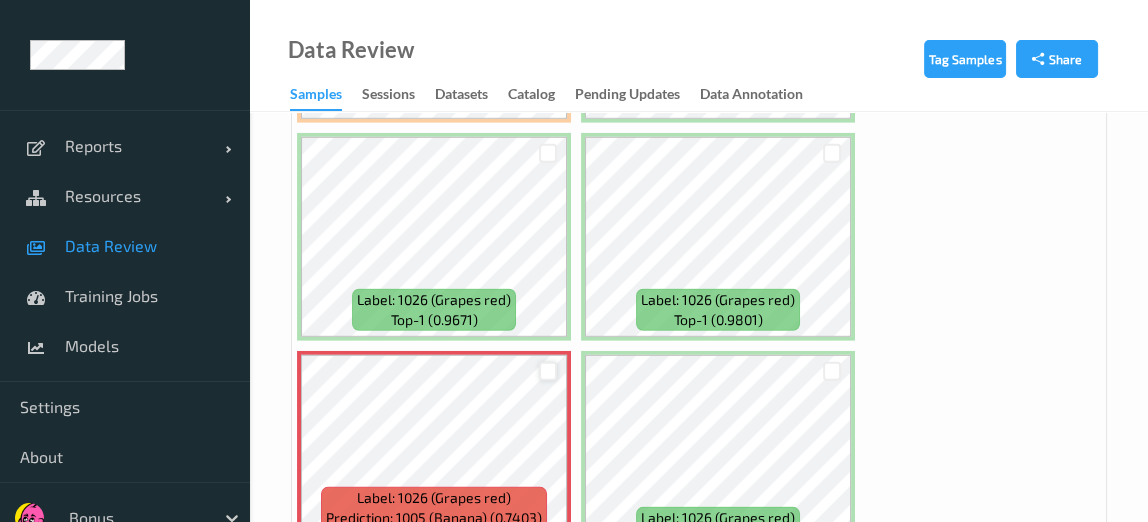 click at bounding box center [548, 371] 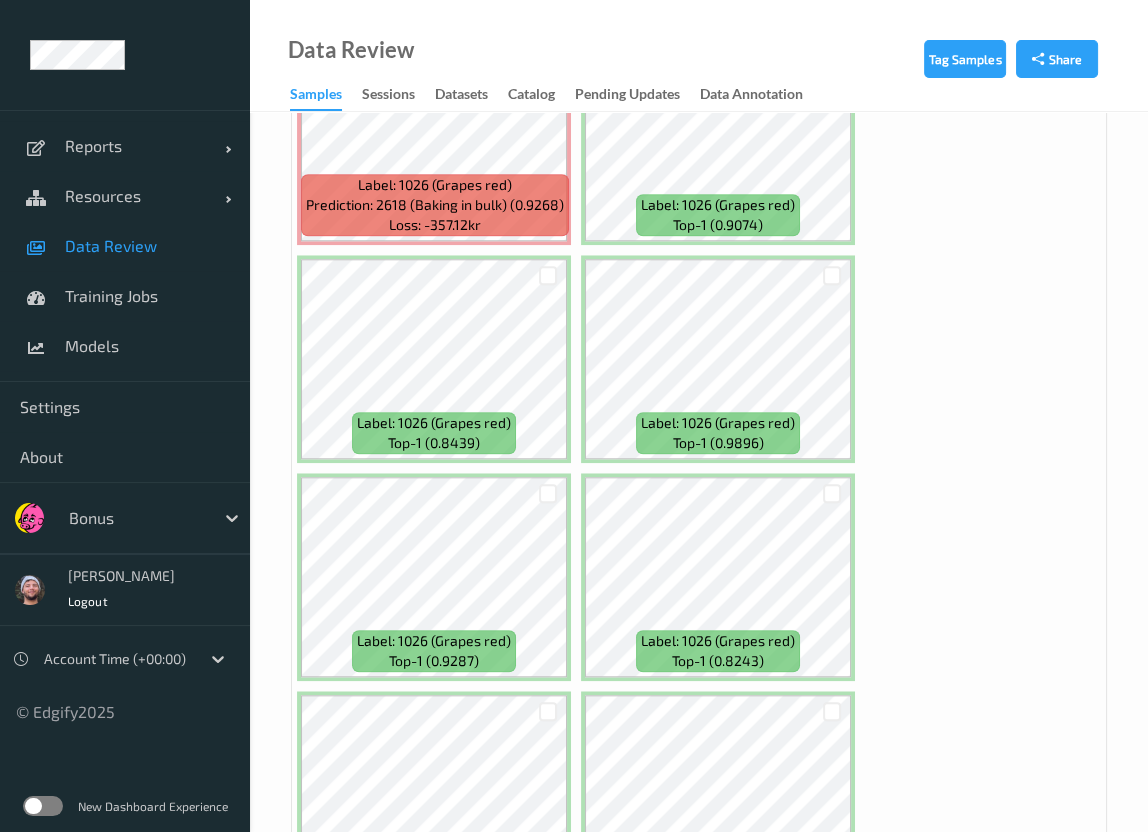 scroll, scrollTop: 11518, scrollLeft: 0, axis: vertical 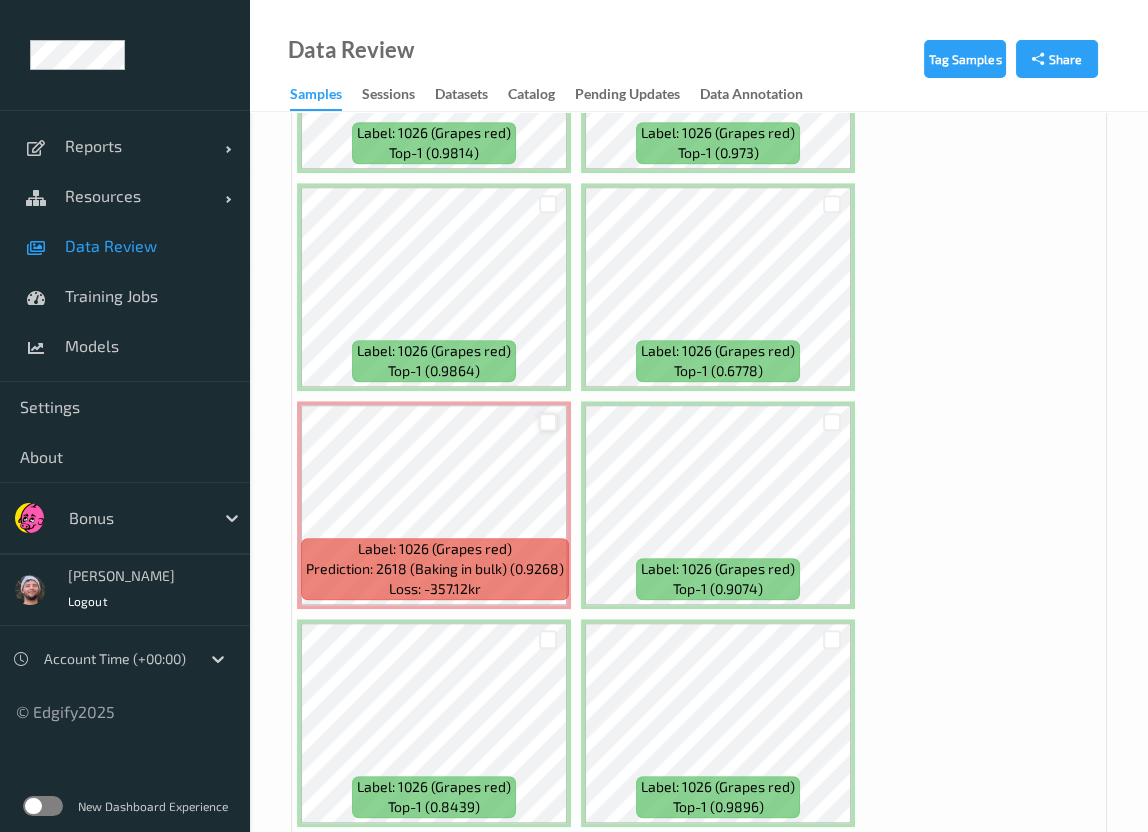 click at bounding box center [548, 422] 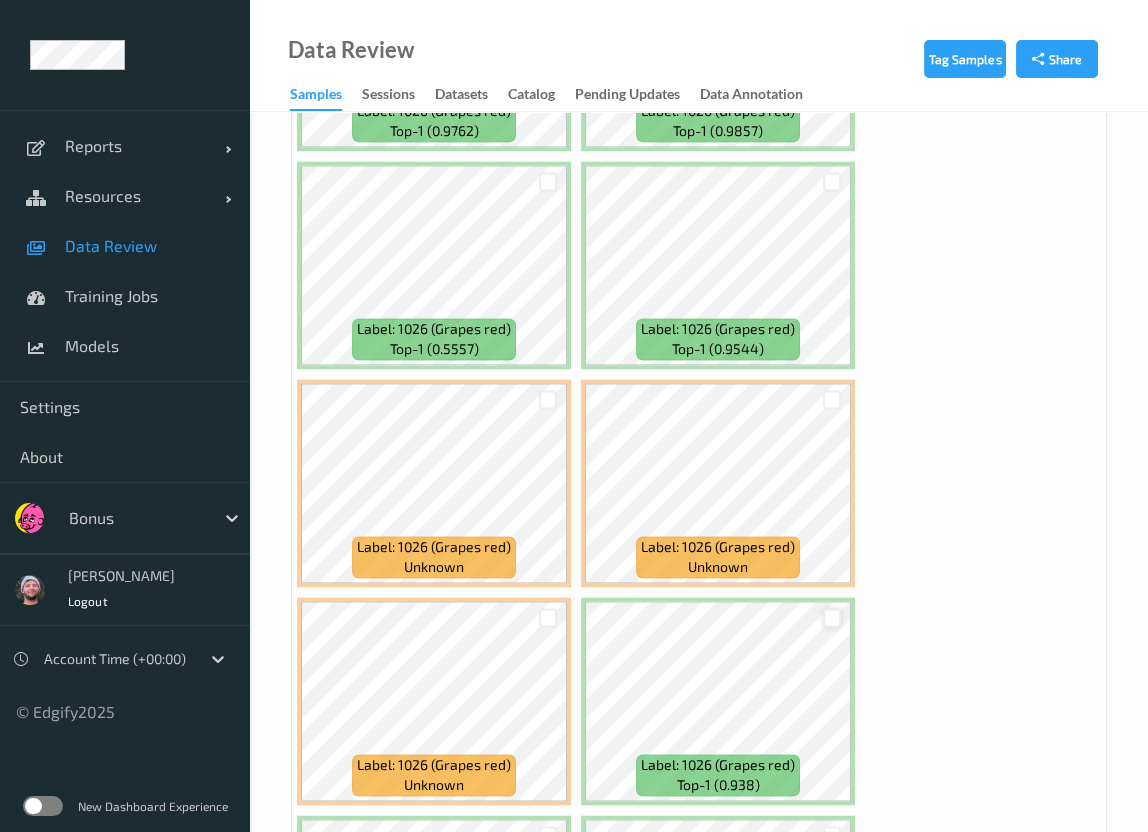click at bounding box center (832, 617) 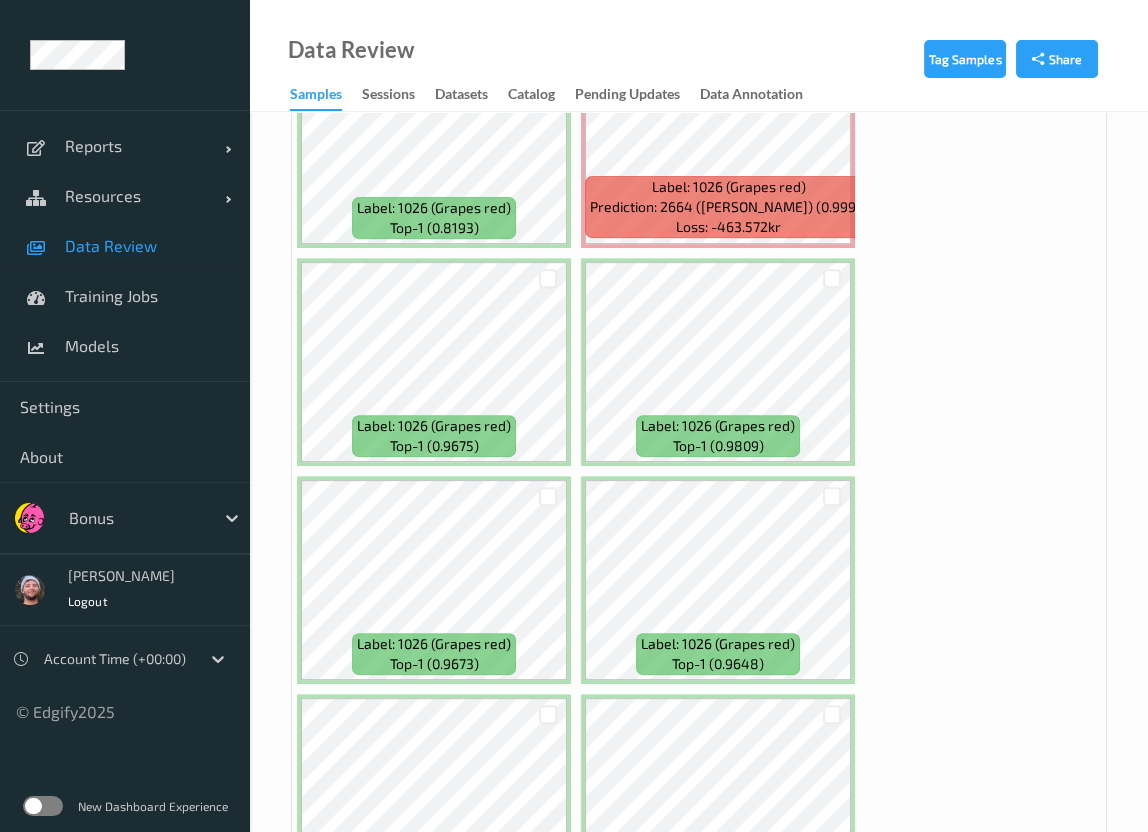scroll, scrollTop: 0, scrollLeft: 0, axis: both 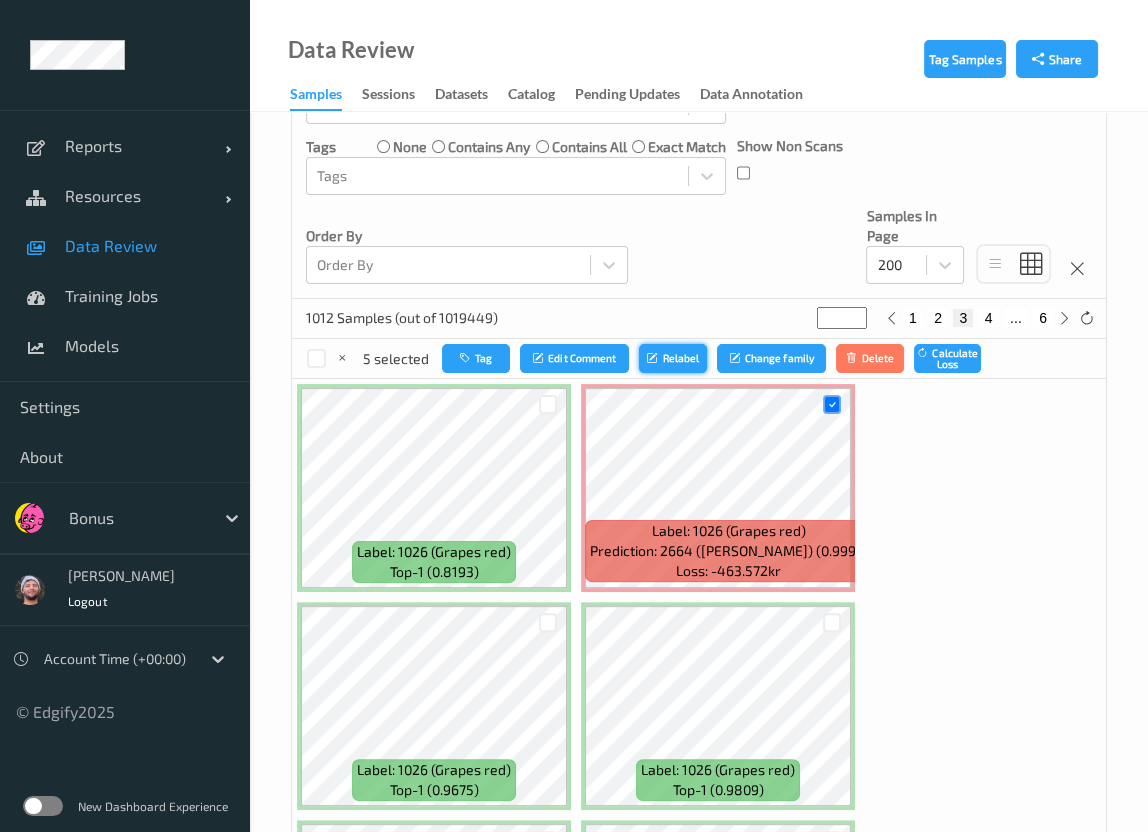 click on "Relabel" at bounding box center [673, 358] 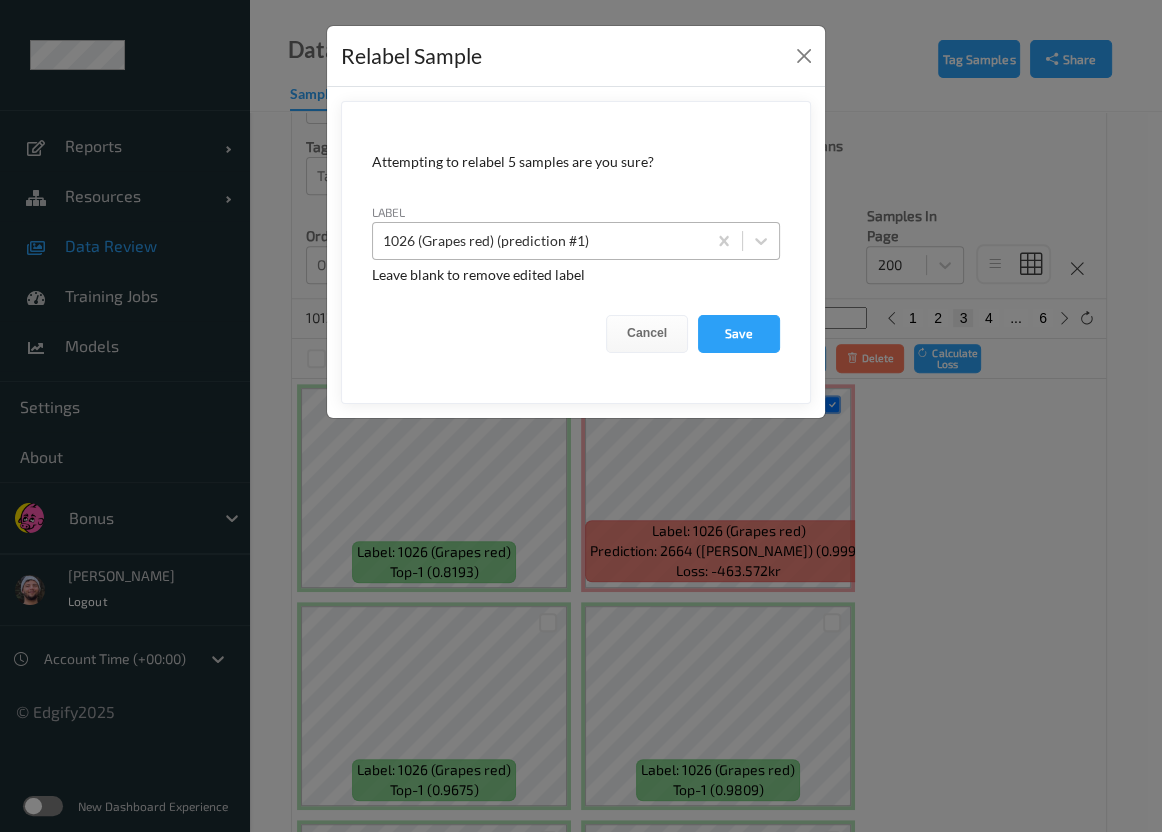 click at bounding box center (539, 241) 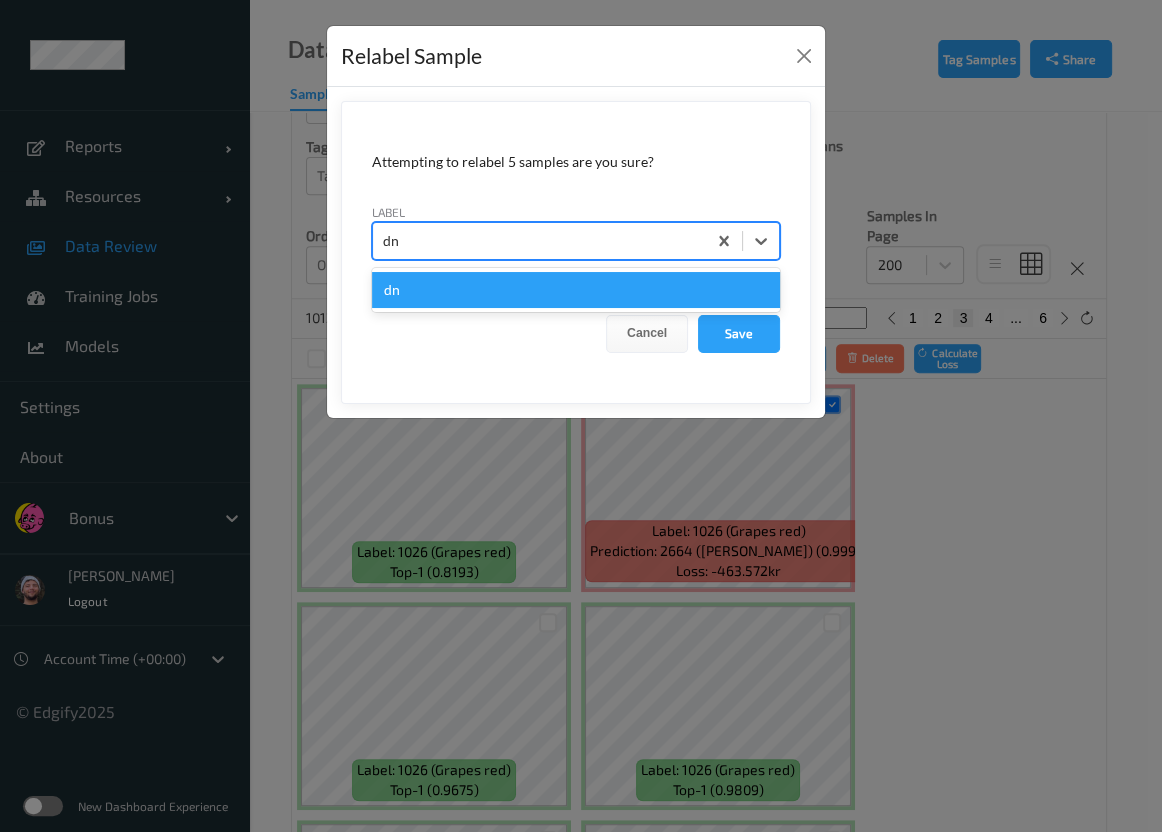 type on "dnt" 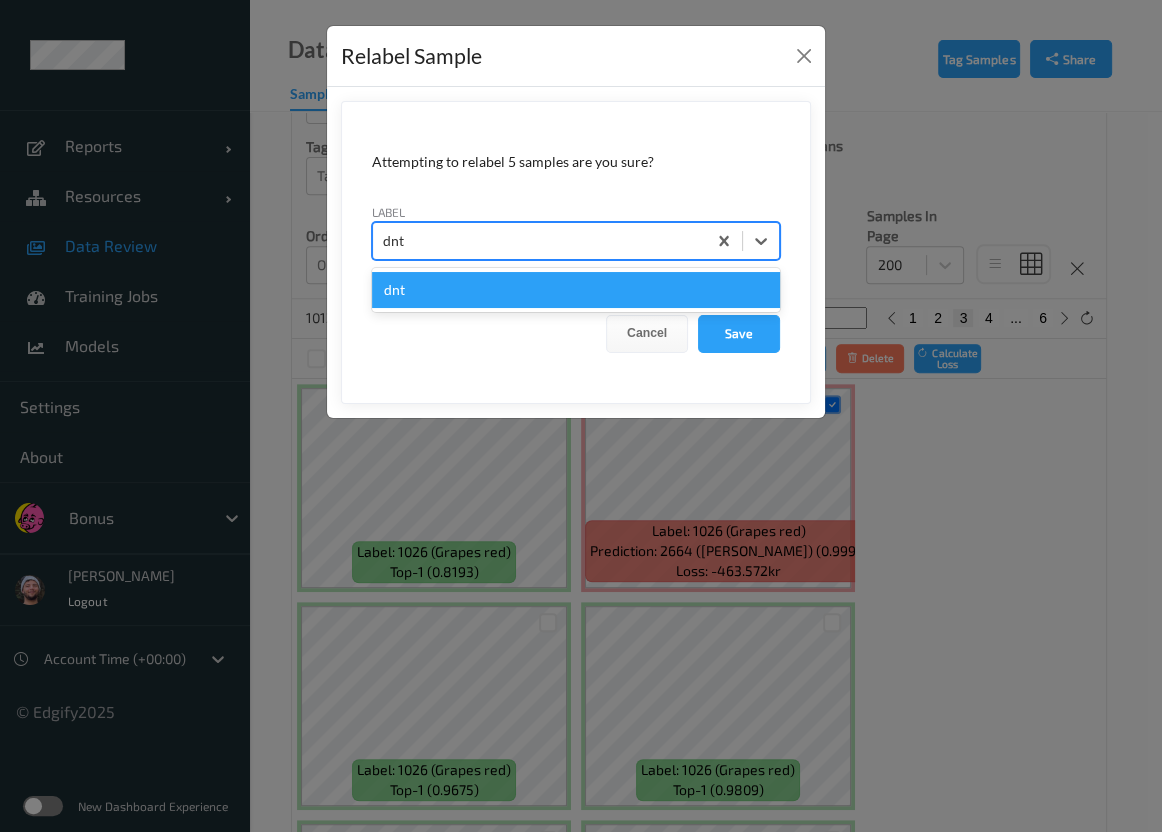 click on "dnt" at bounding box center (576, 290) 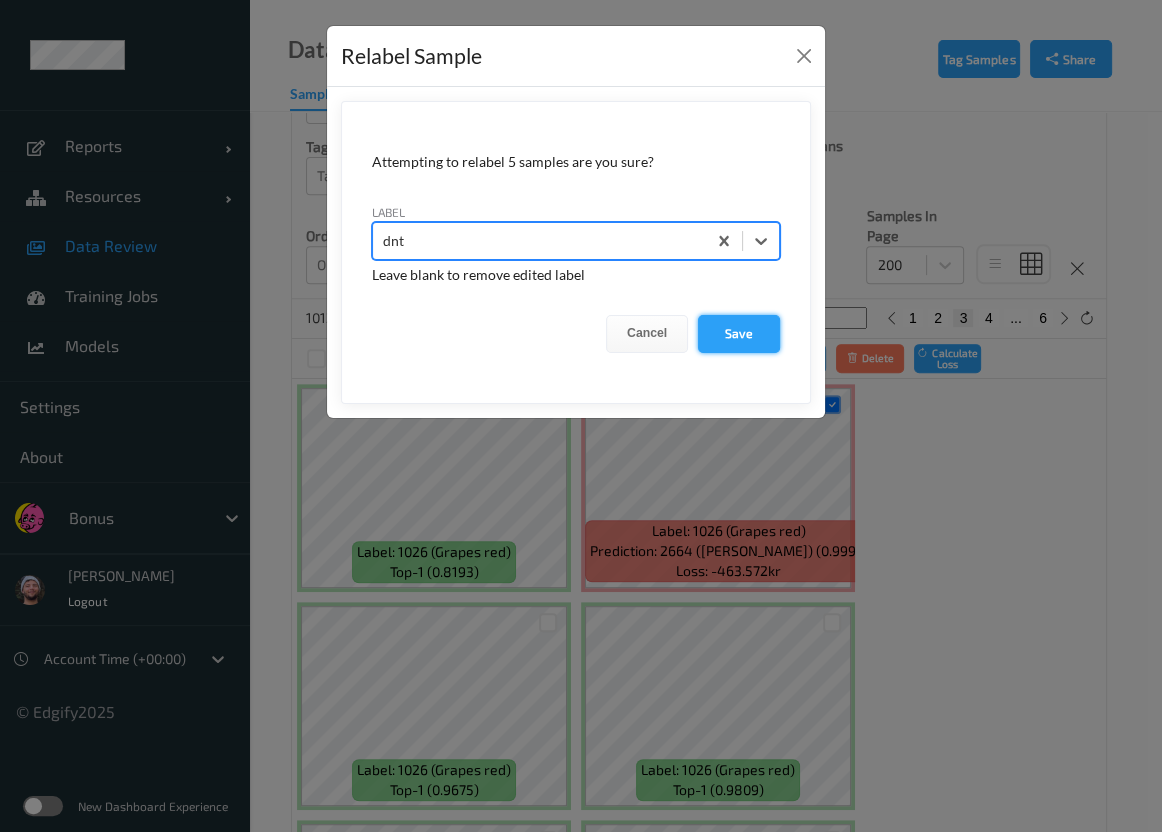 click on "Save" at bounding box center [739, 334] 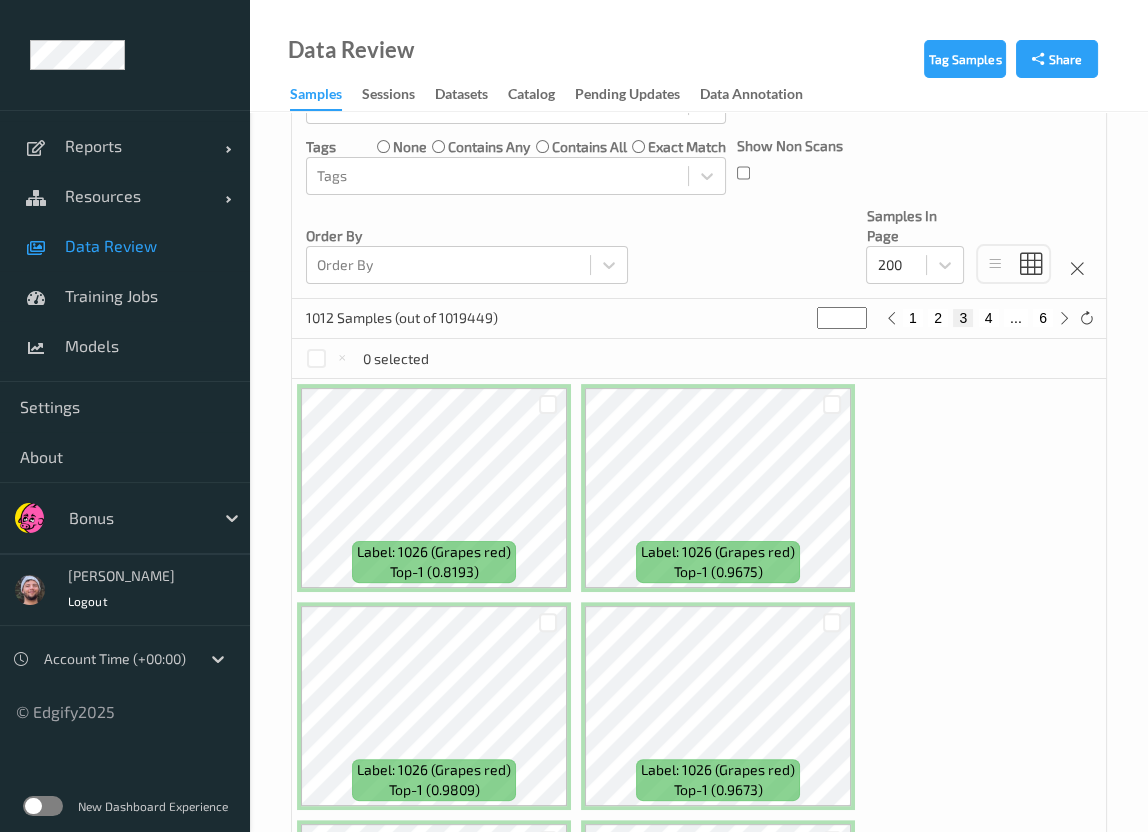 click on "3" at bounding box center (963, 318) 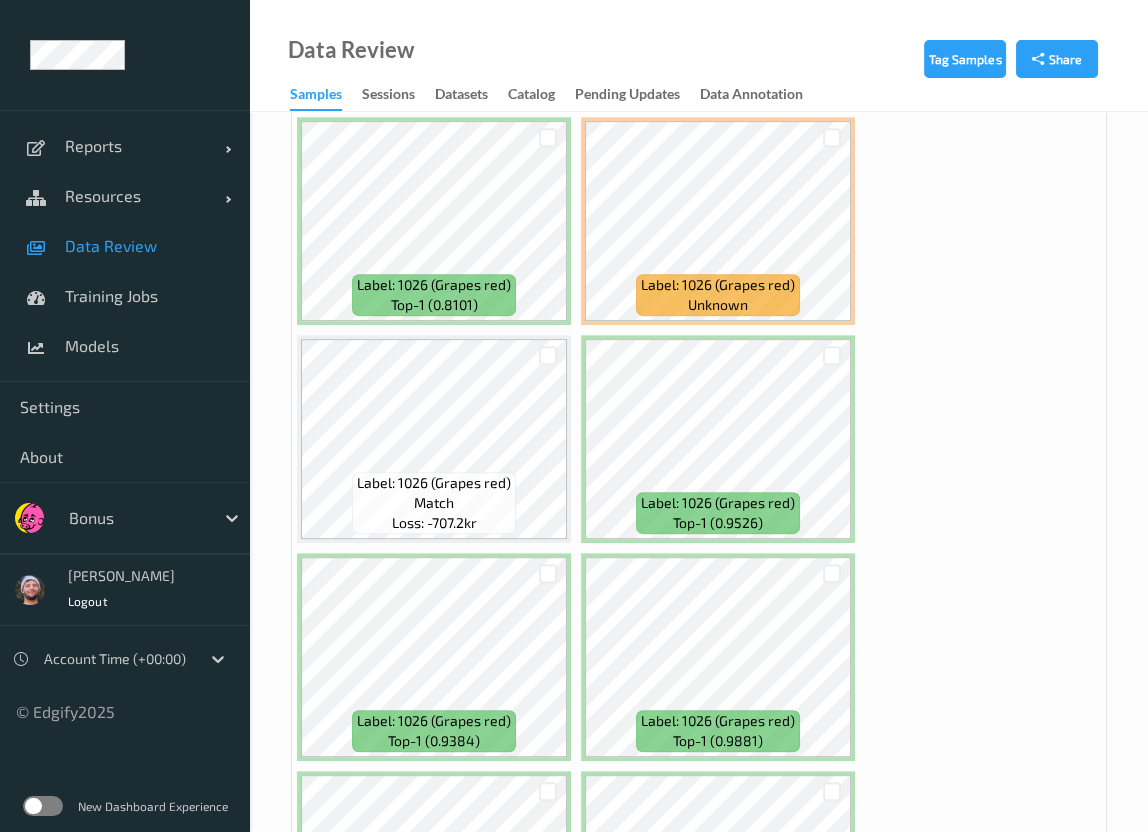 scroll, scrollTop: 1090, scrollLeft: 0, axis: vertical 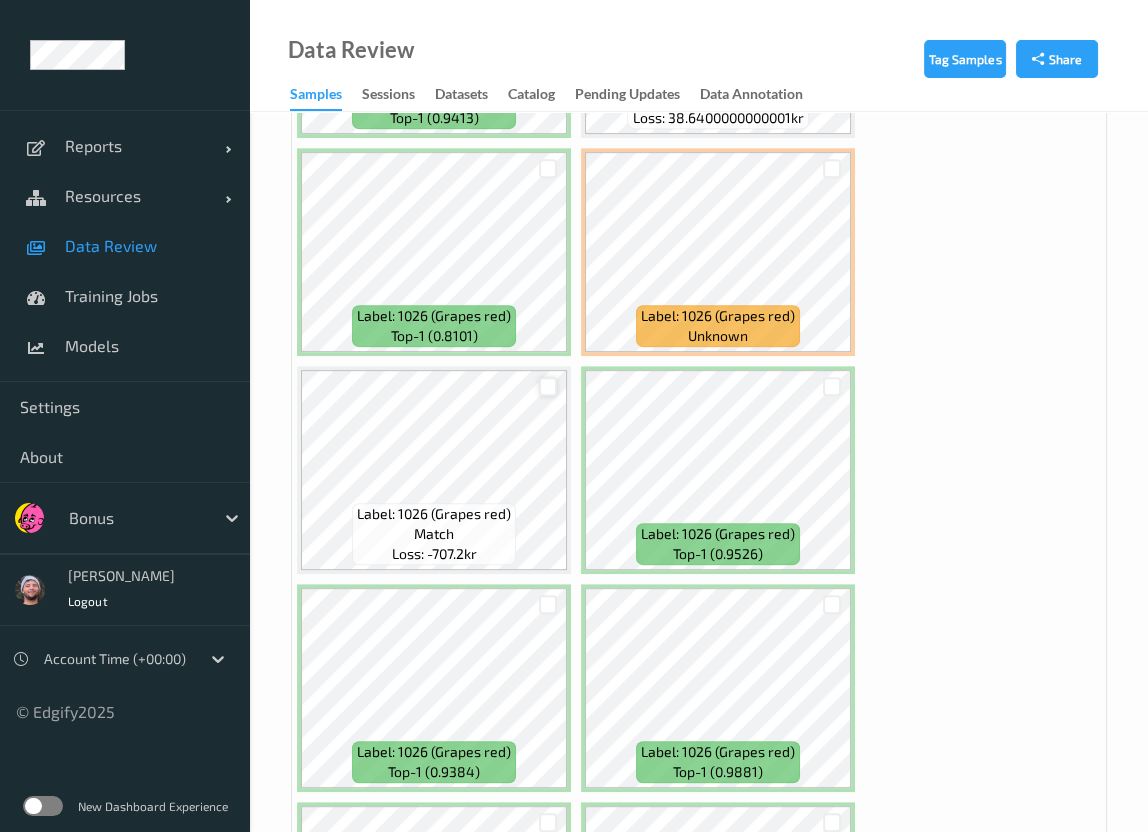 click at bounding box center (548, 386) 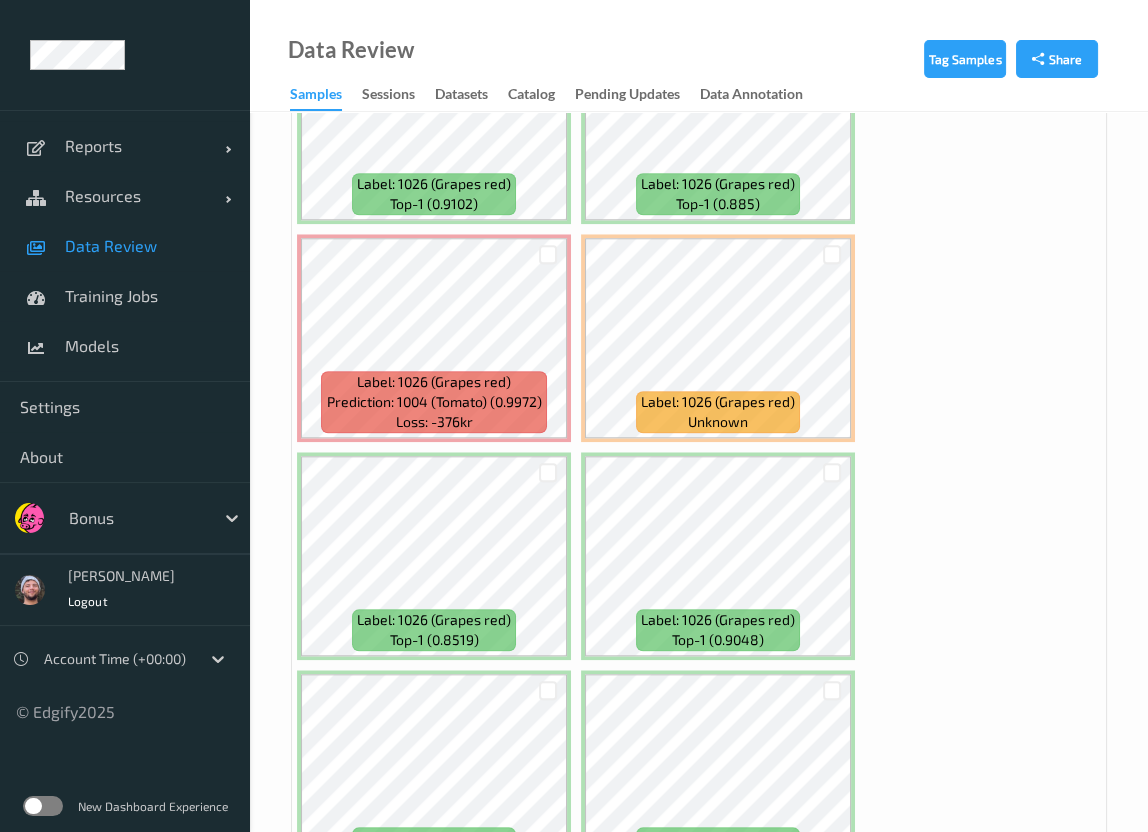 scroll, scrollTop: 2545, scrollLeft: 0, axis: vertical 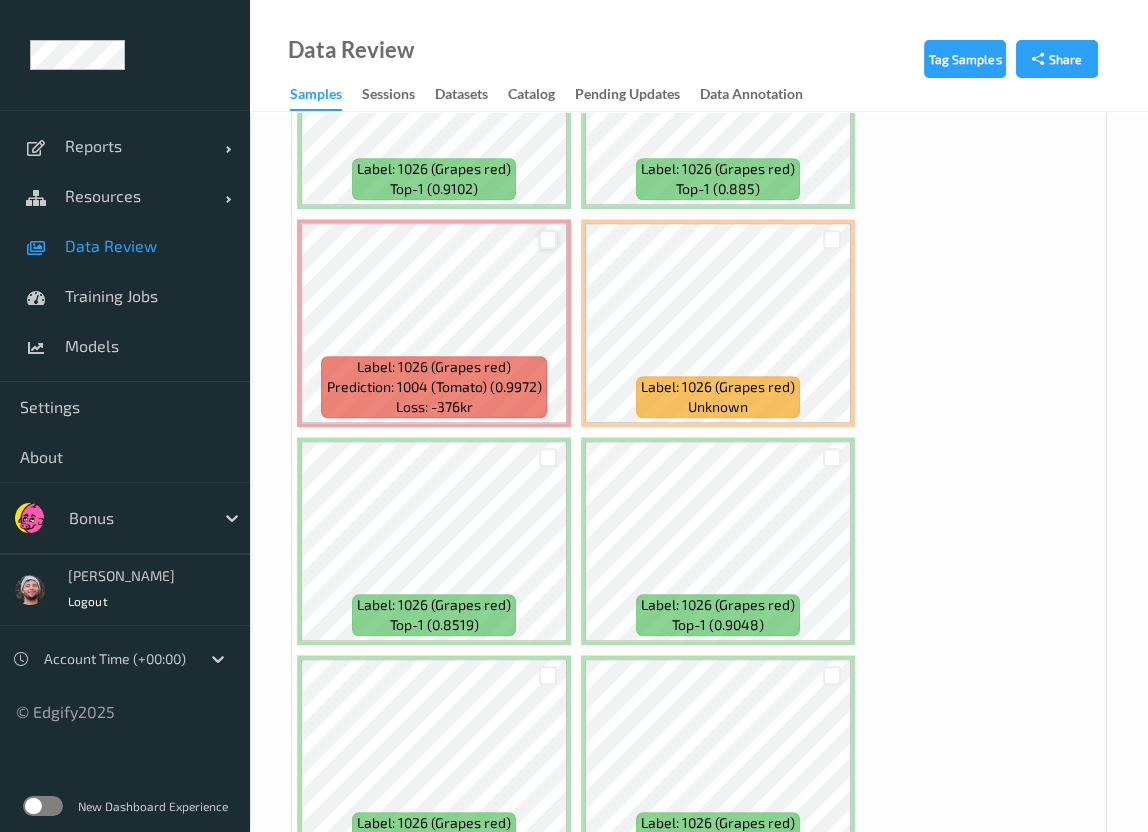 click at bounding box center (548, 239) 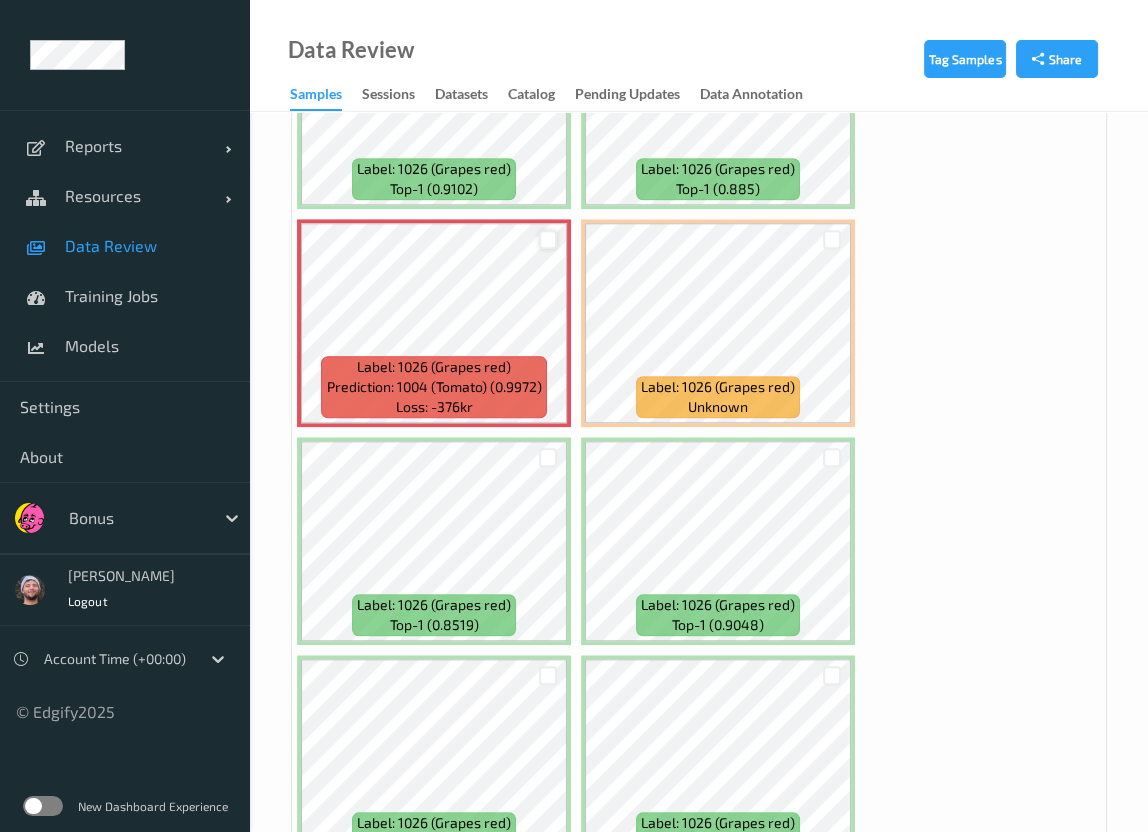 click at bounding box center (548, 239) 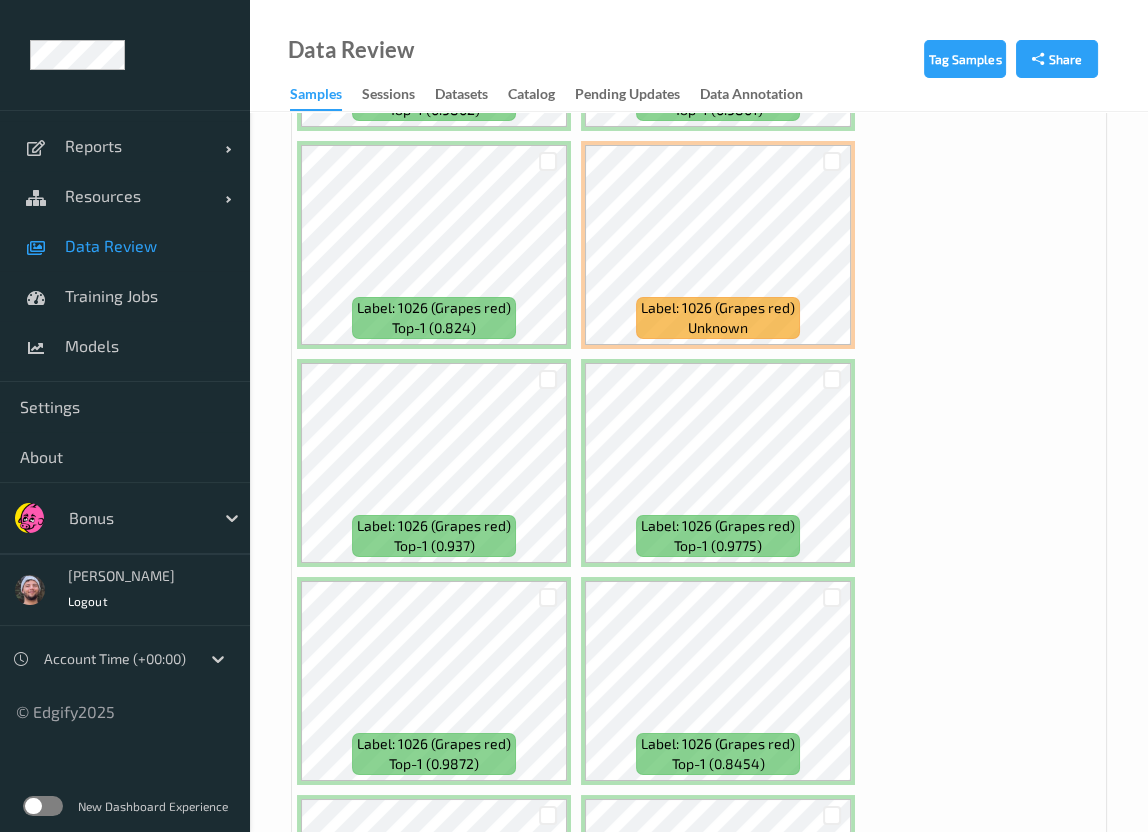 scroll, scrollTop: 18363, scrollLeft: 0, axis: vertical 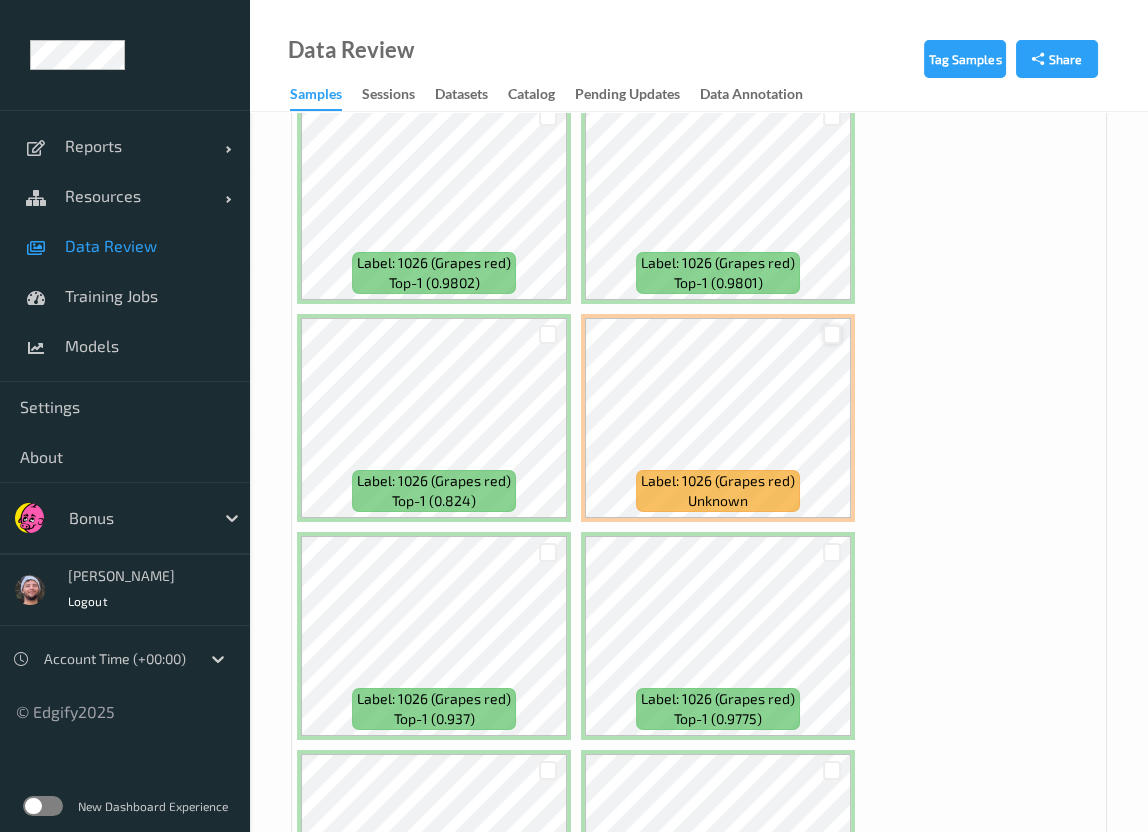 click at bounding box center [832, 334] 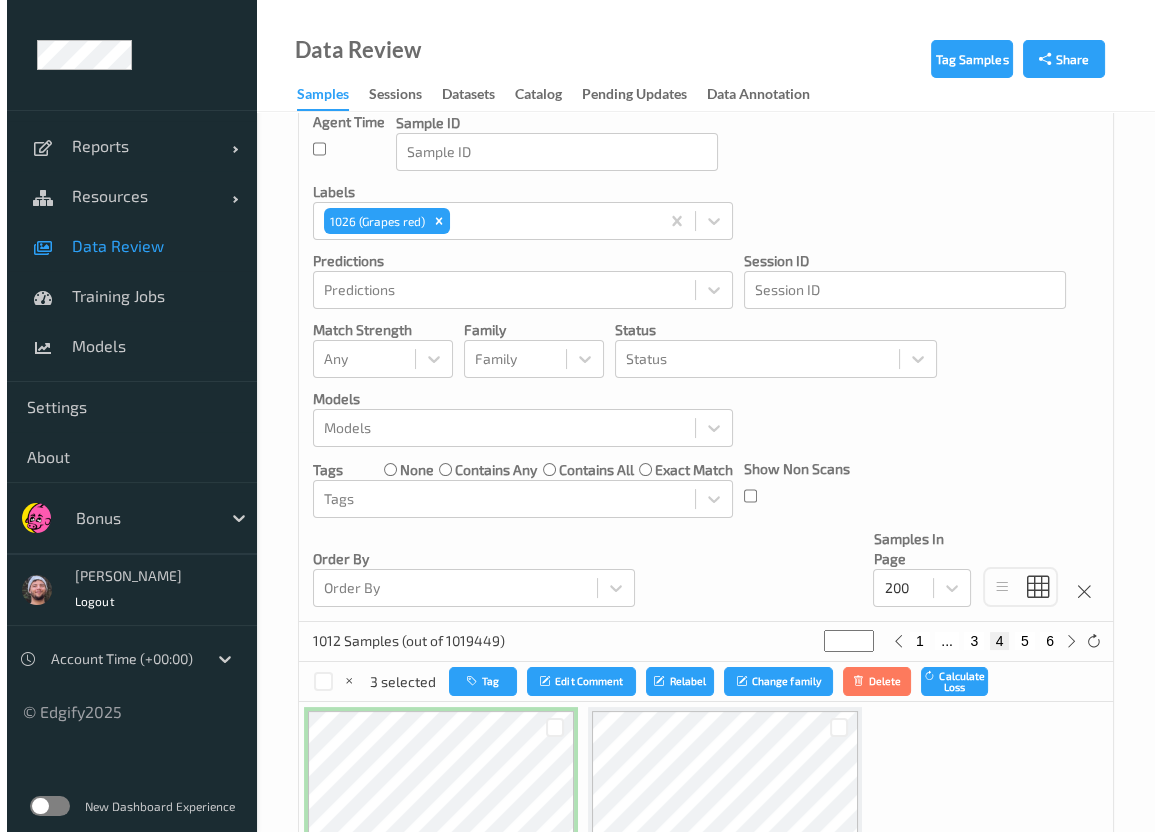 scroll, scrollTop: 421, scrollLeft: 0, axis: vertical 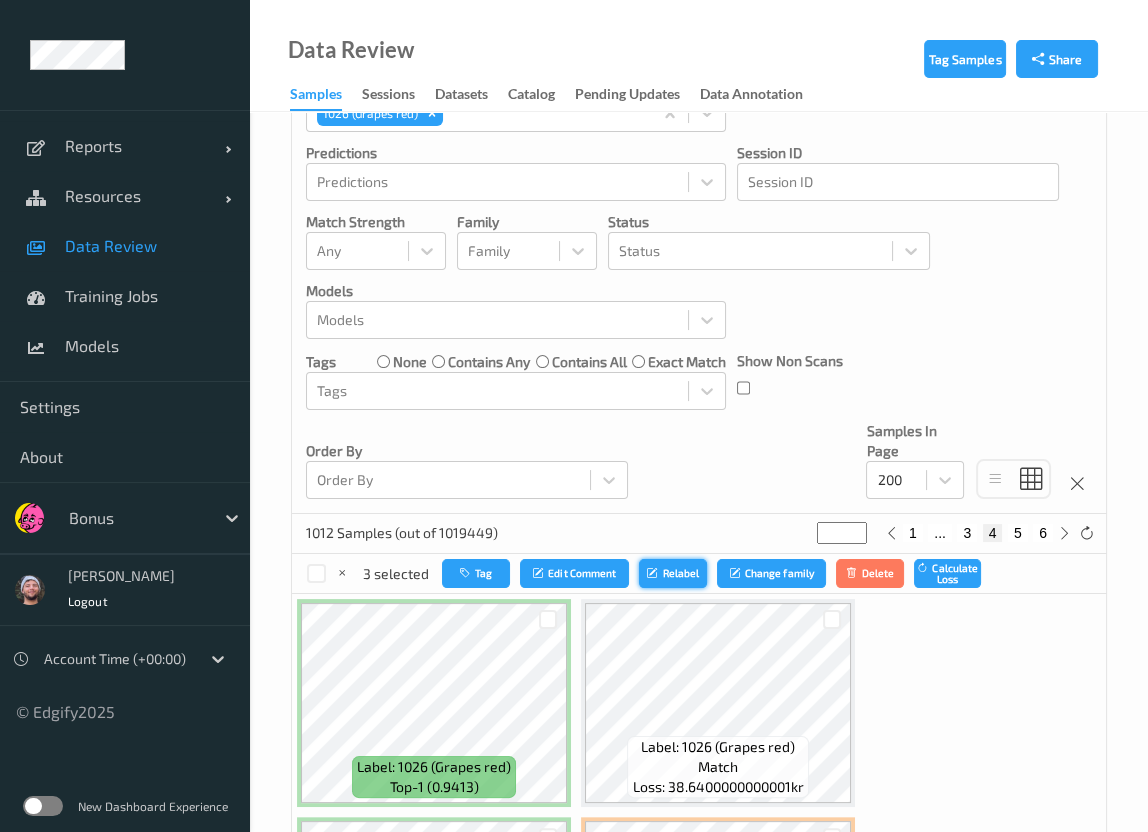 click on "Relabel" at bounding box center [673, 573] 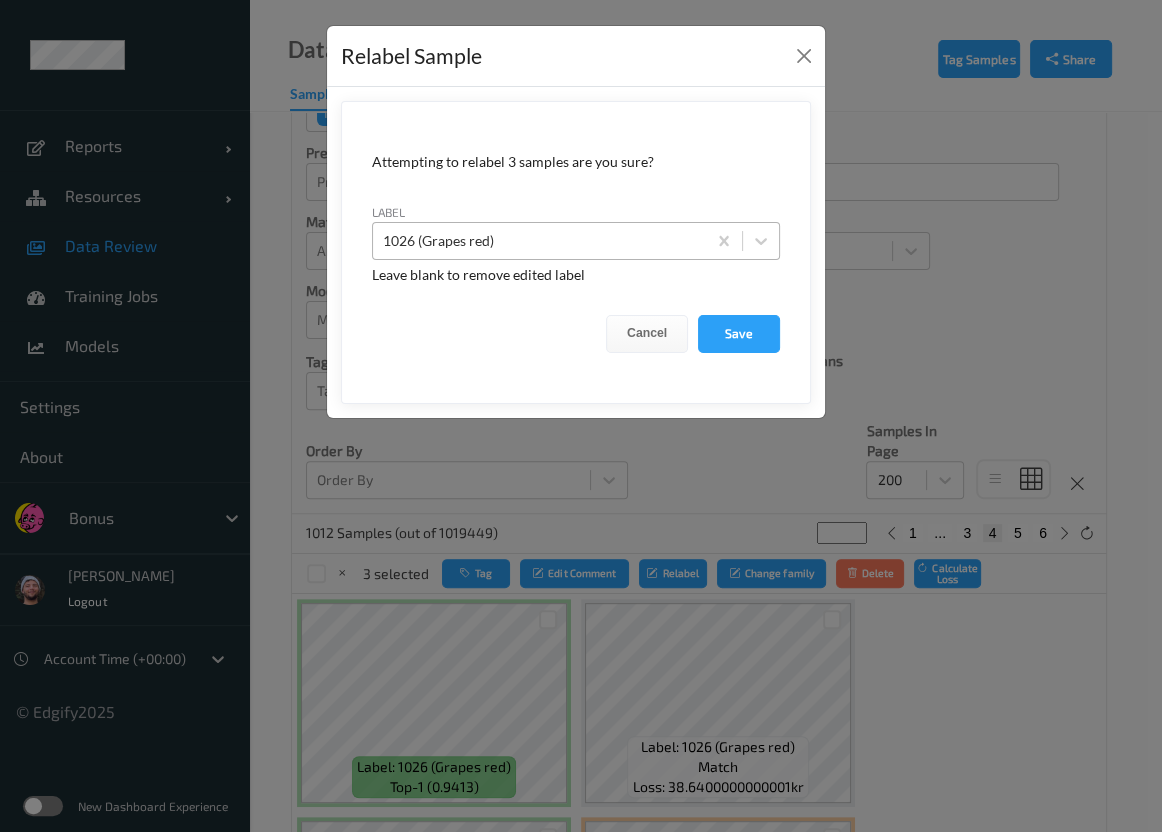 click at bounding box center (539, 241) 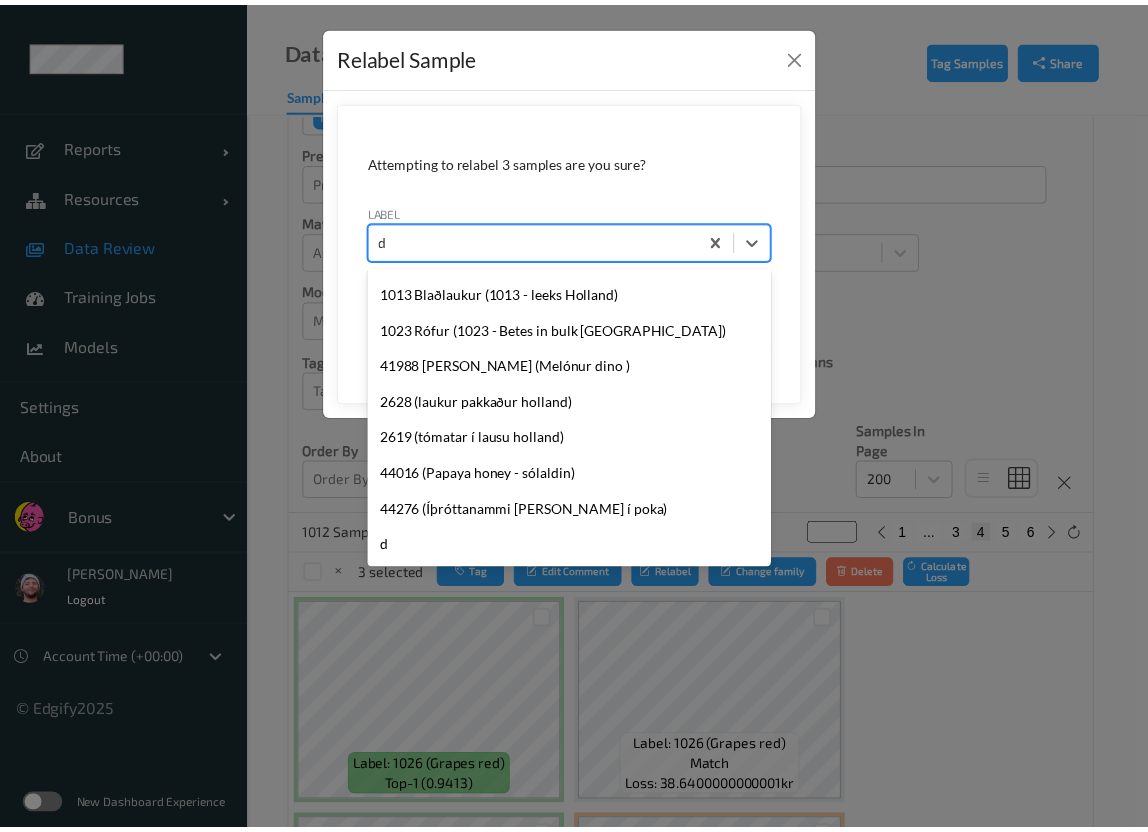 scroll, scrollTop: 0, scrollLeft: 0, axis: both 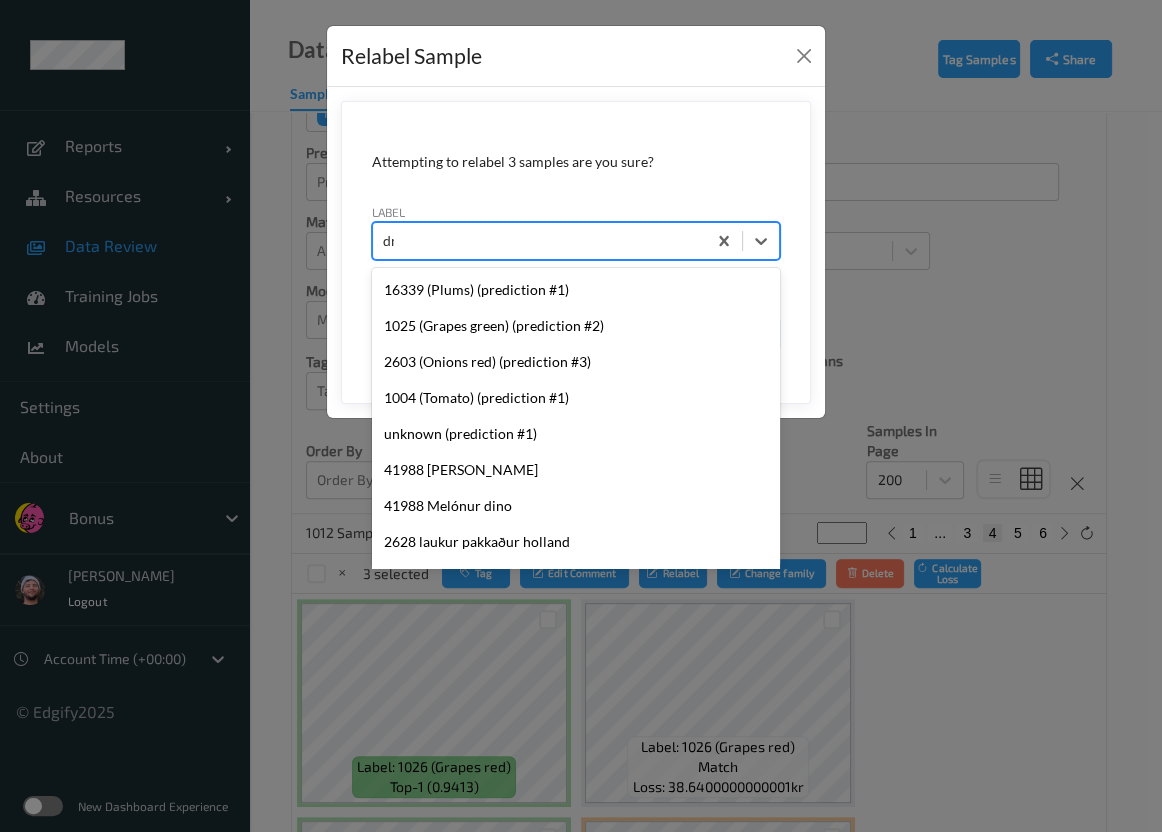 type on "dnt" 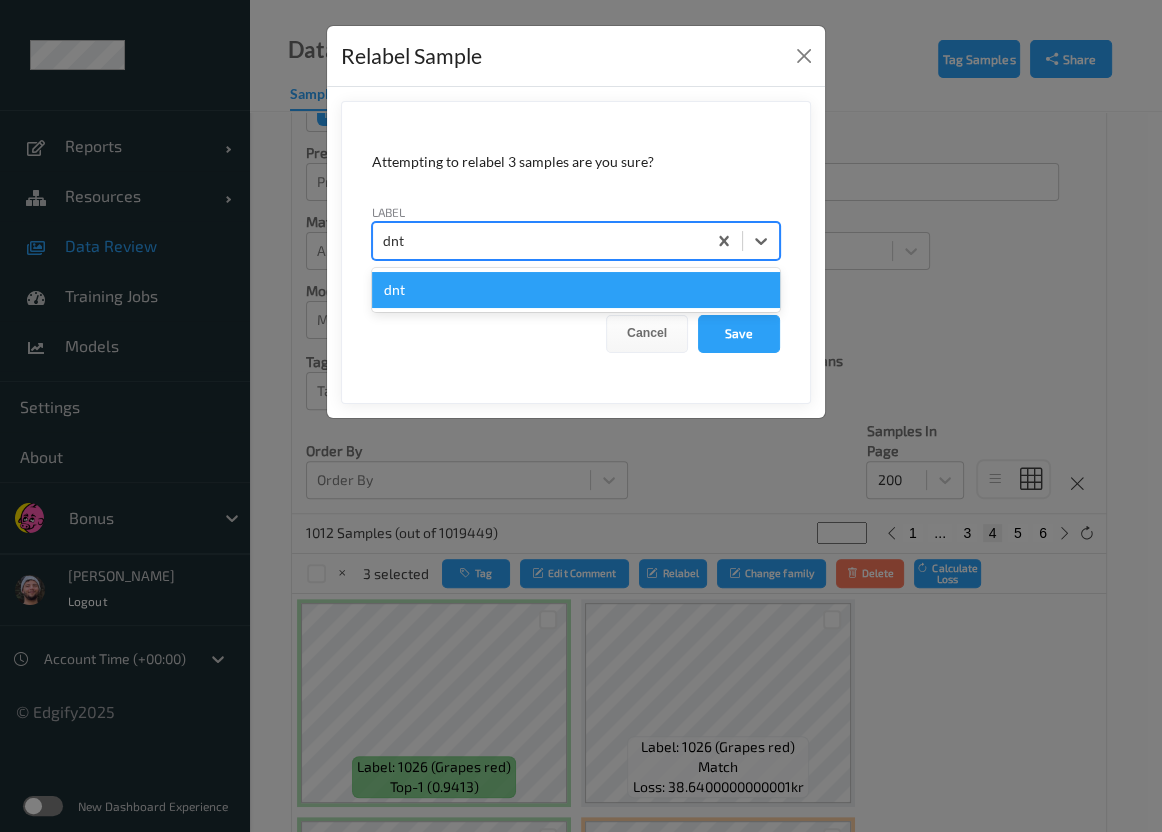 click on "dnt" at bounding box center (576, 290) 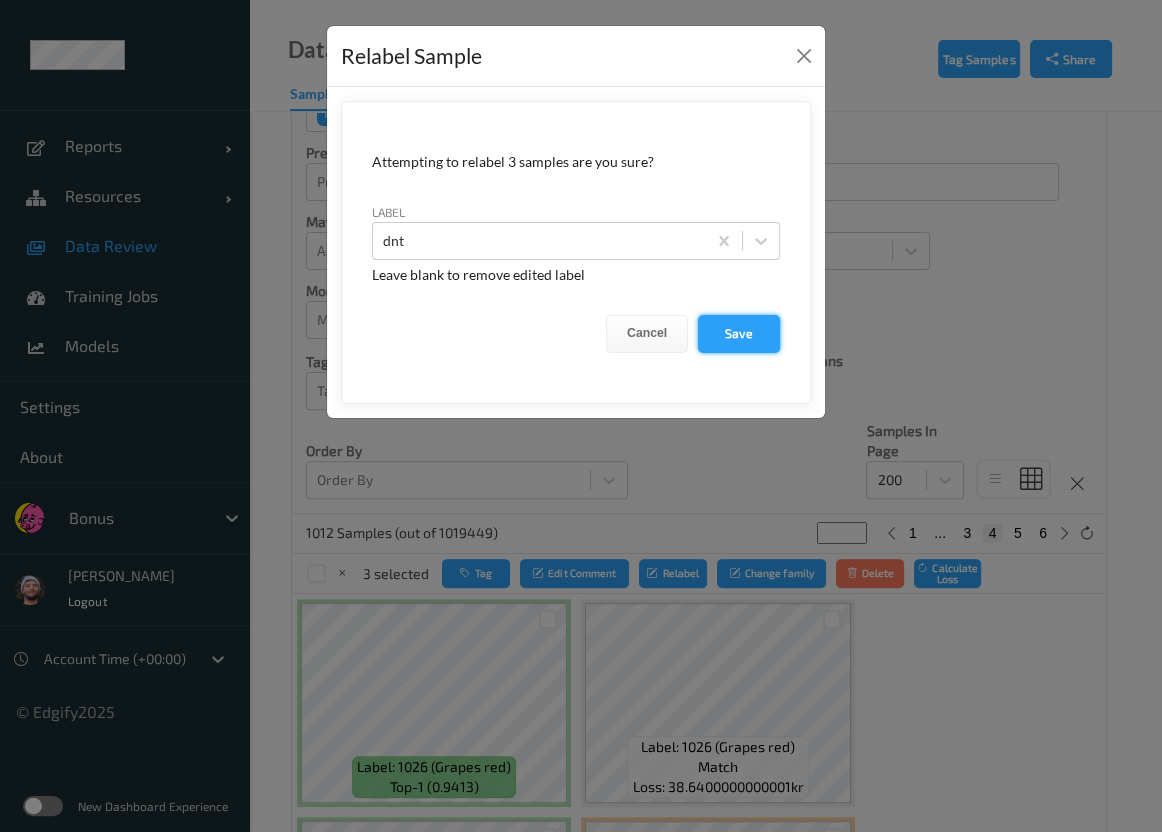 click on "Save" at bounding box center [739, 334] 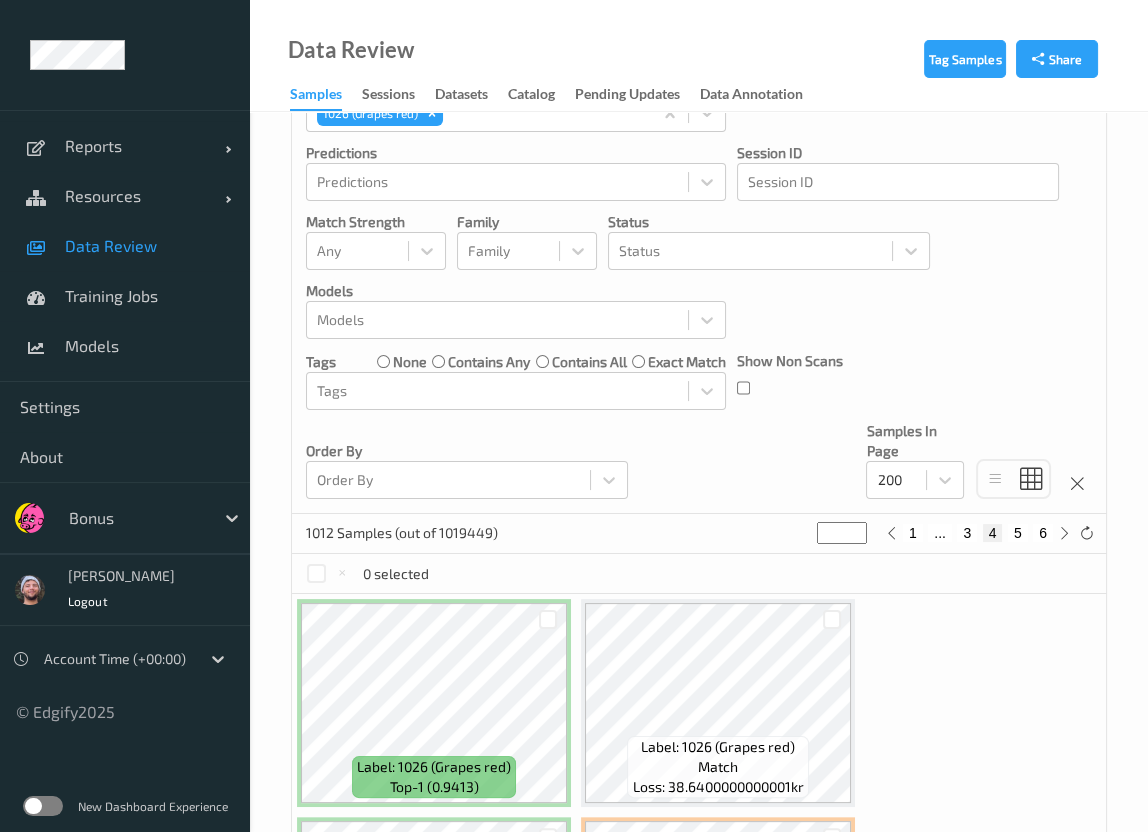 scroll, scrollTop: 603, scrollLeft: 0, axis: vertical 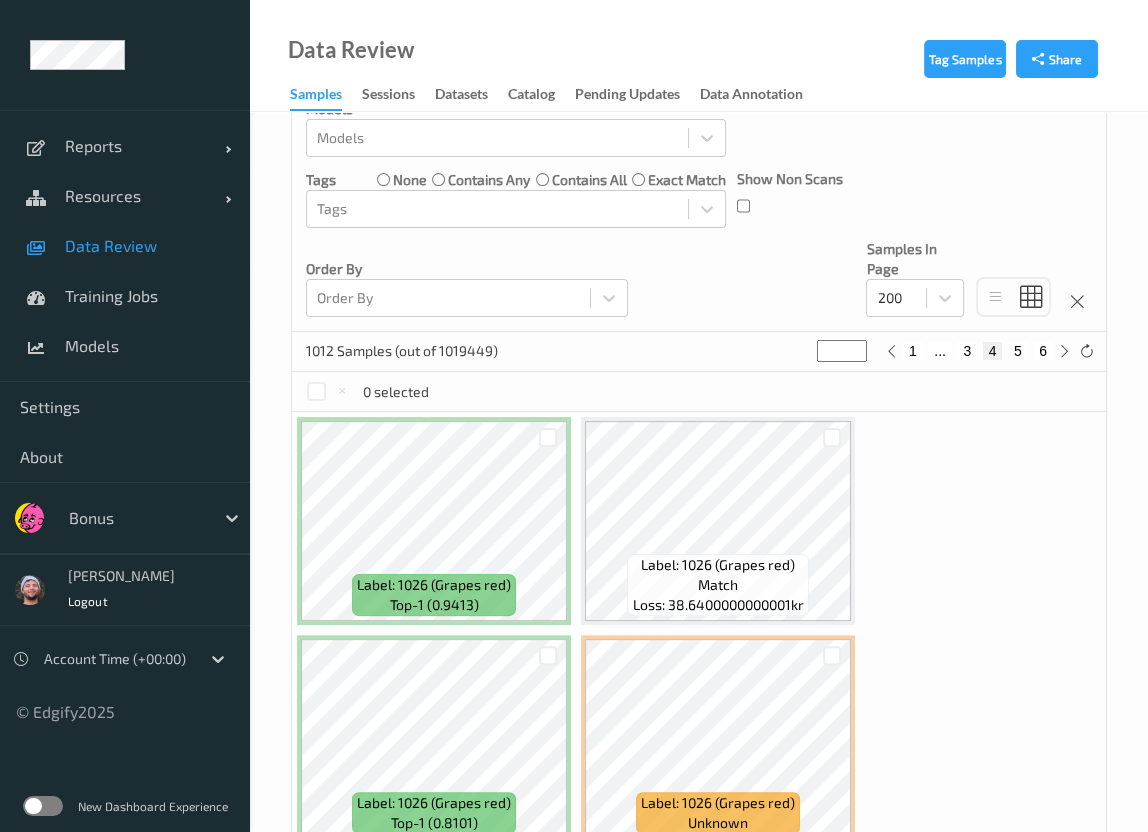 click on "4" at bounding box center (993, 351) 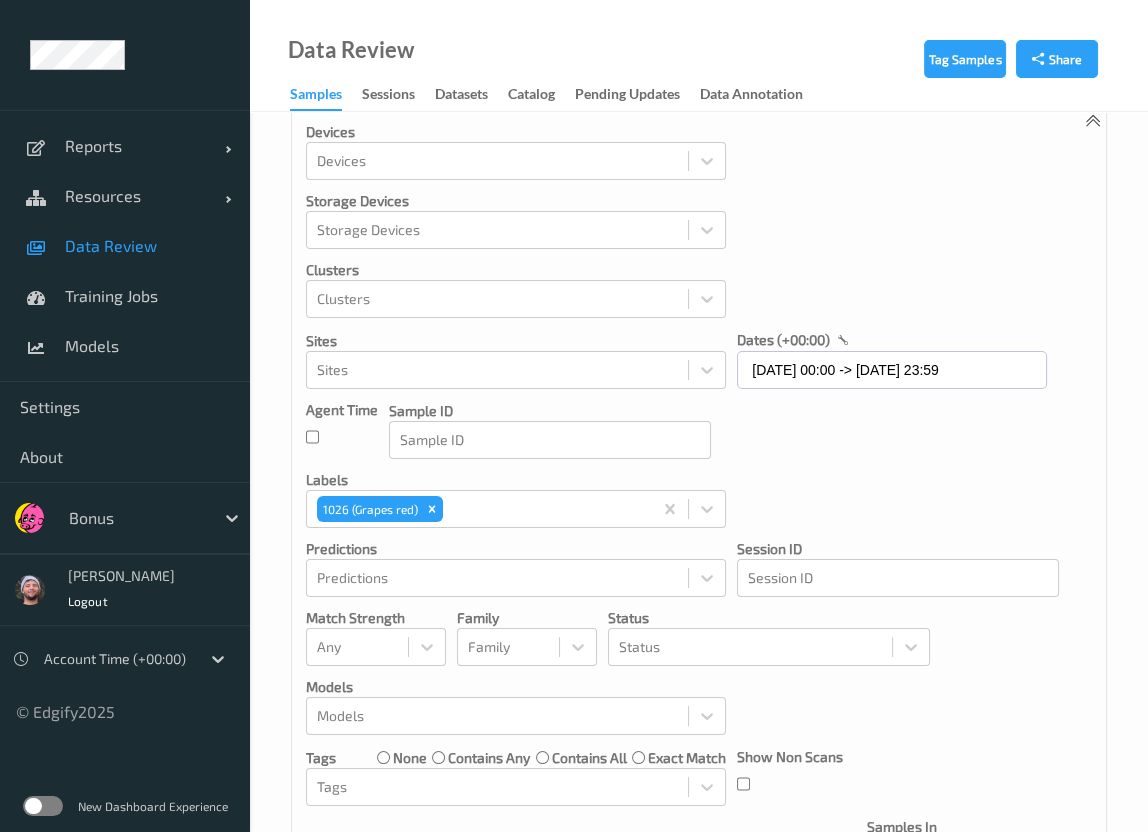 scroll, scrollTop: 0, scrollLeft: 0, axis: both 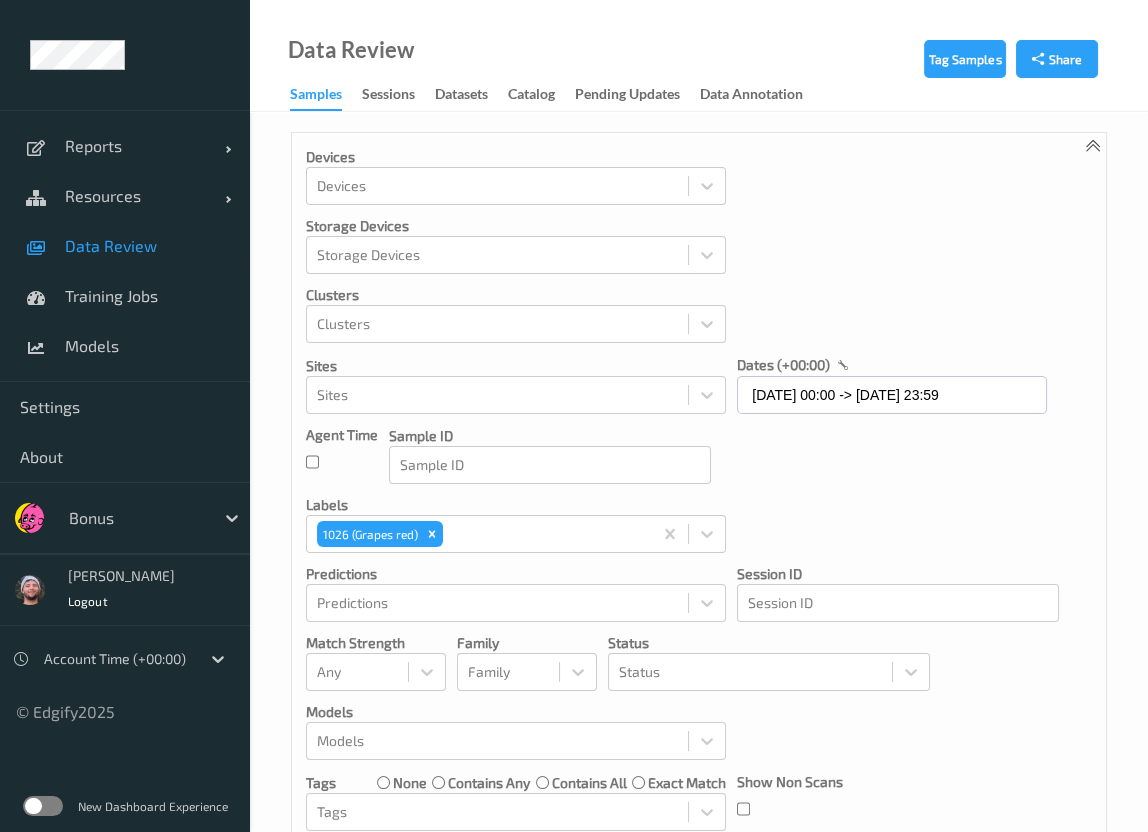 click on "Devices Devices Storage Devices Storage Devices Clusters Clusters Sites Sites dates (+00:00) [DATE] 00:00 -> [DATE] 23:59 Agent Time Sample ID Sample ID labels 1026 (Grapes red) Predictions Predictions Session ID Session ID Match Strength Any Family Family Status Status Models Models Tags none contains any contains all exact match Tags Show Non Scans Order By Order By Samples In Page 200" at bounding box center (699, 534) 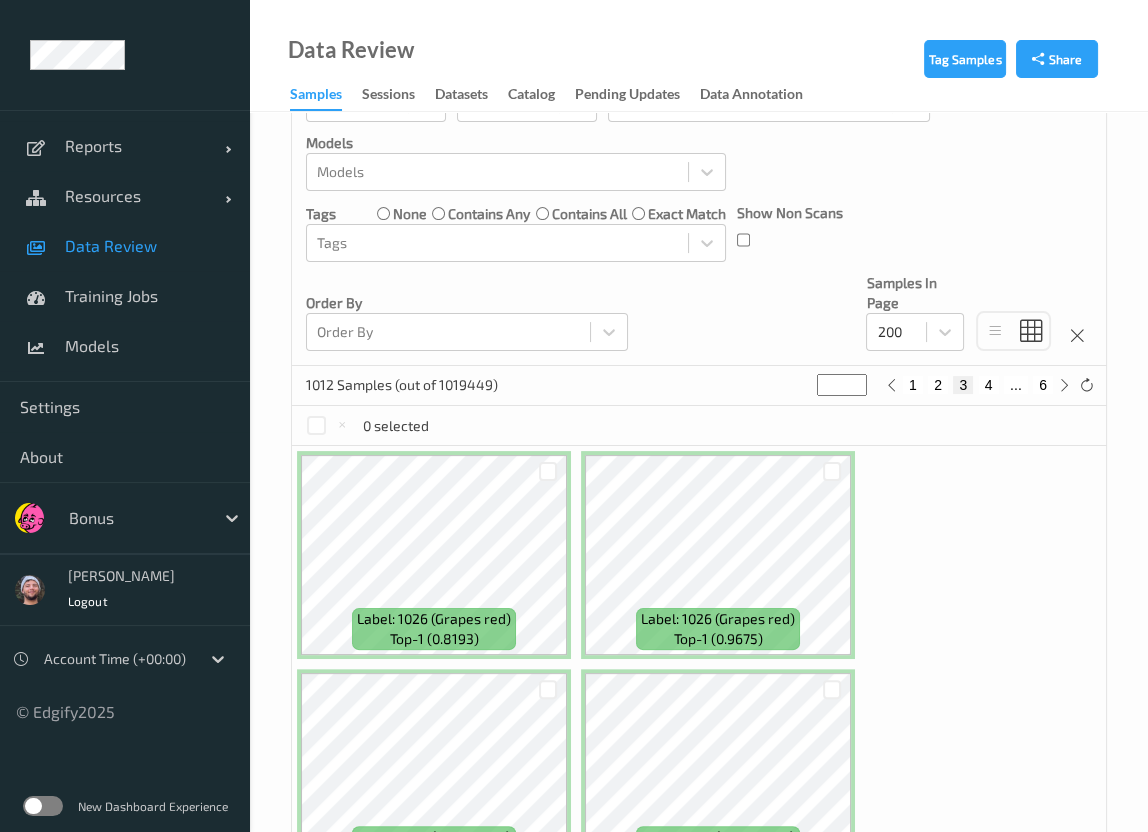 scroll, scrollTop: 636, scrollLeft: 0, axis: vertical 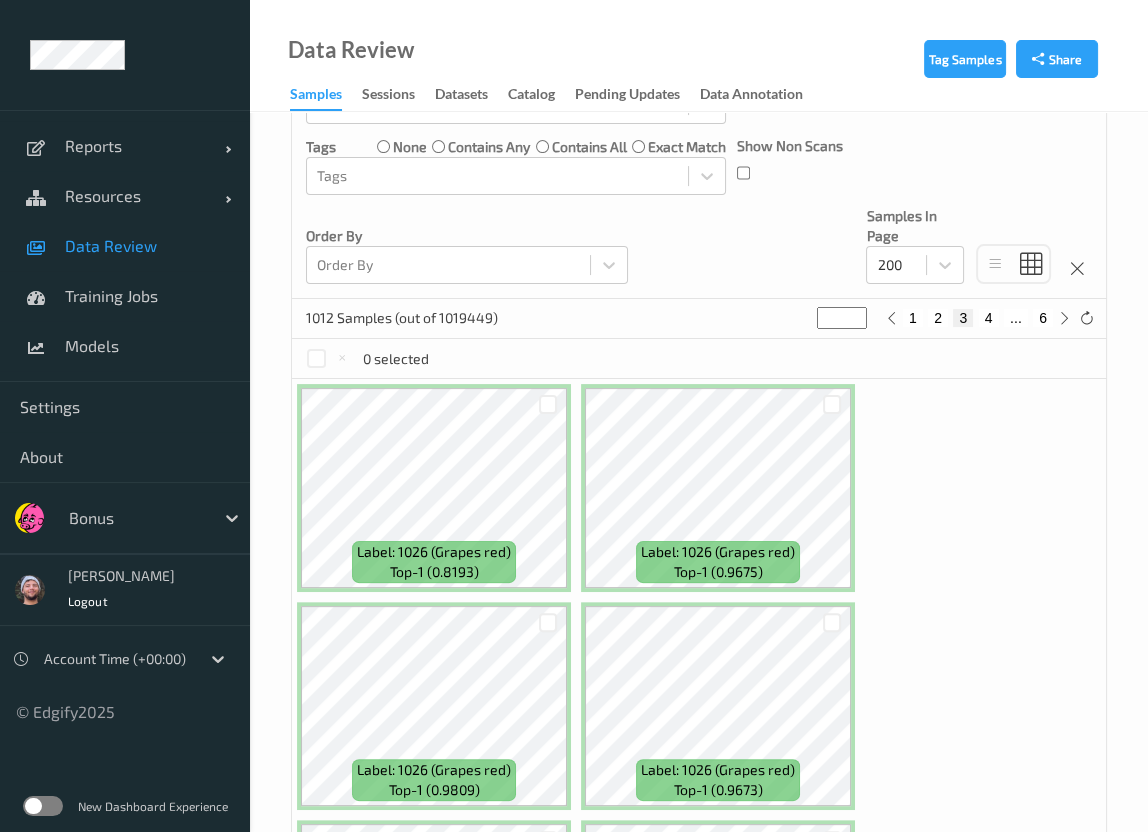 click on "4" at bounding box center (989, 318) 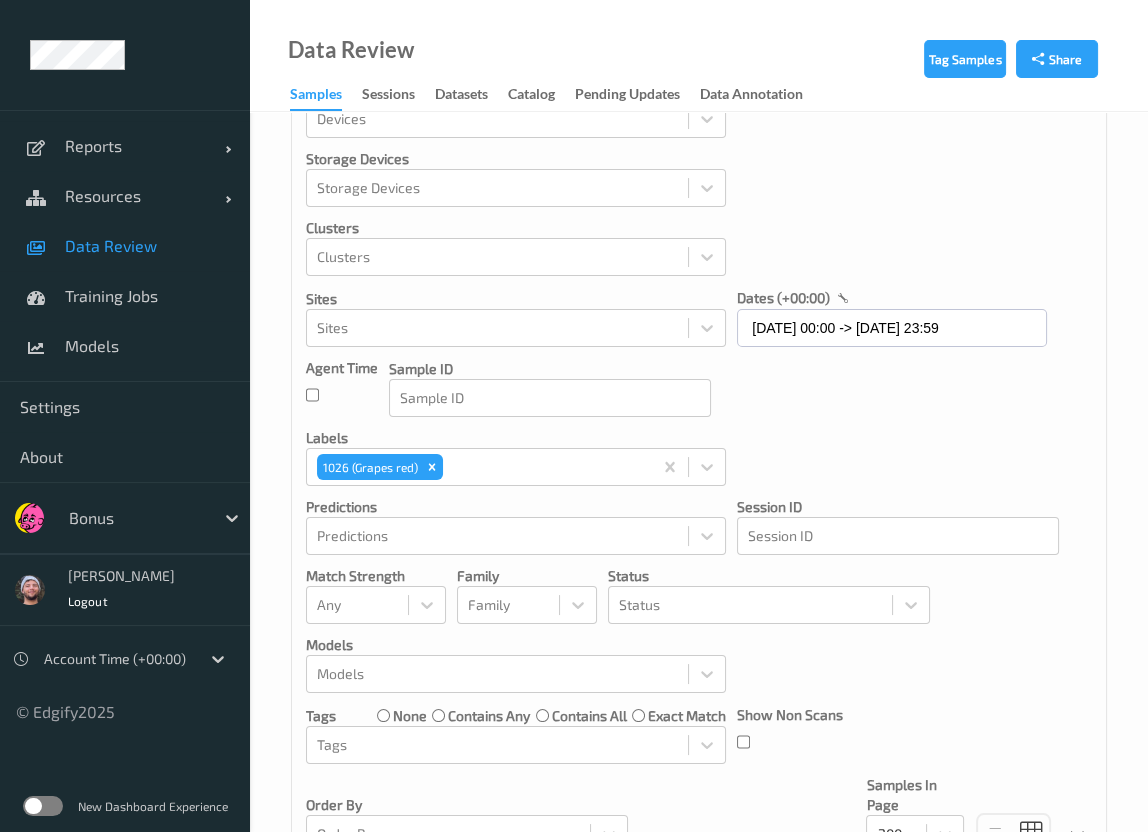 scroll, scrollTop: 0, scrollLeft: 0, axis: both 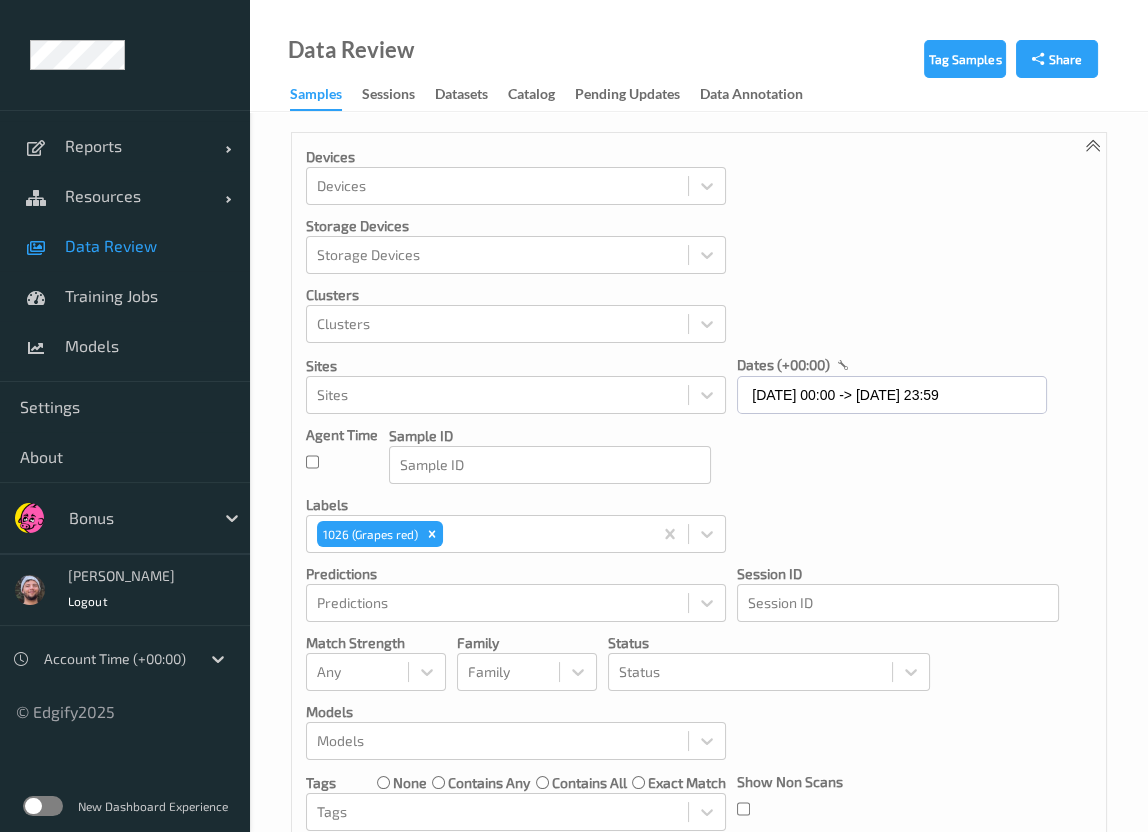 click on "Devices Devices Storage Devices Storage Devices Clusters Clusters Sites Sites dates (+00:00) [DATE] 00:00 -> [DATE] 23:59 Agent Time Sample ID Sample ID labels 1026 (Grapes red) Predictions Predictions Session ID Session ID Match Strength Any Family Family Status Status Models Models Tags none contains any contains all exact match Tags Show Non Scans Order By Order By Samples In Page 200" at bounding box center [699, 534] 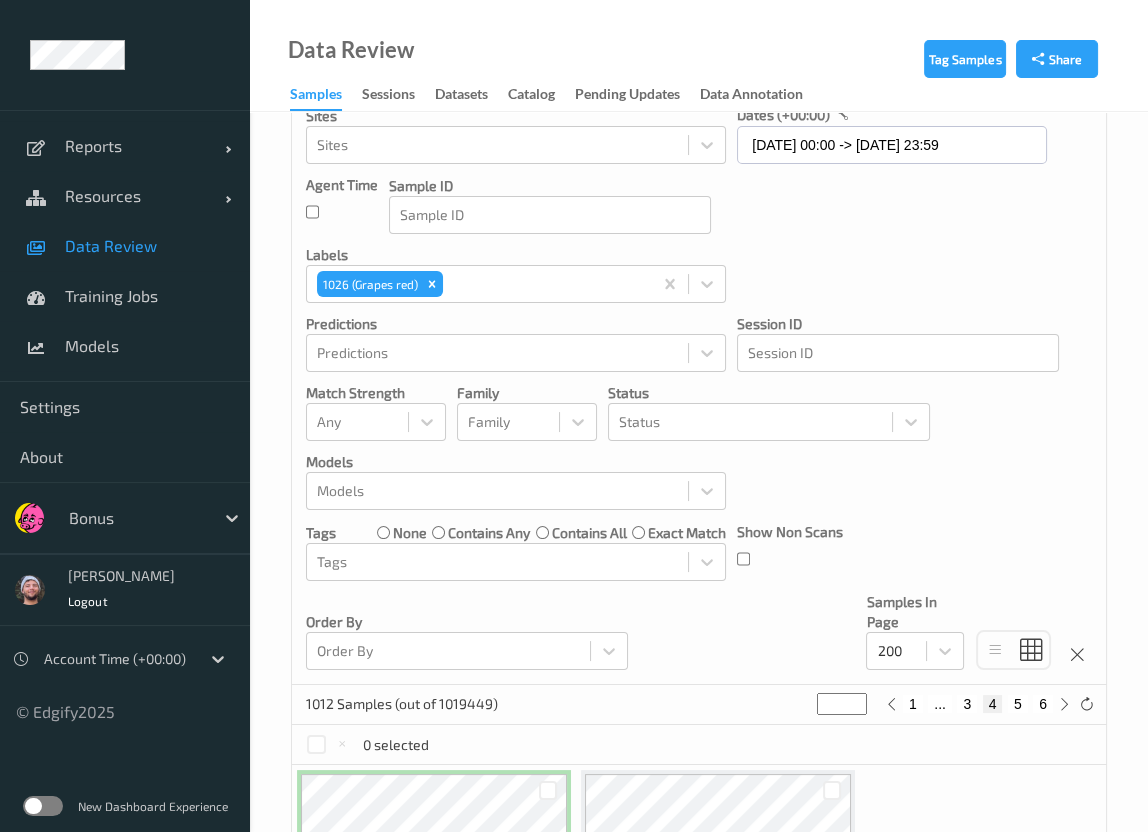 scroll, scrollTop: 363, scrollLeft: 0, axis: vertical 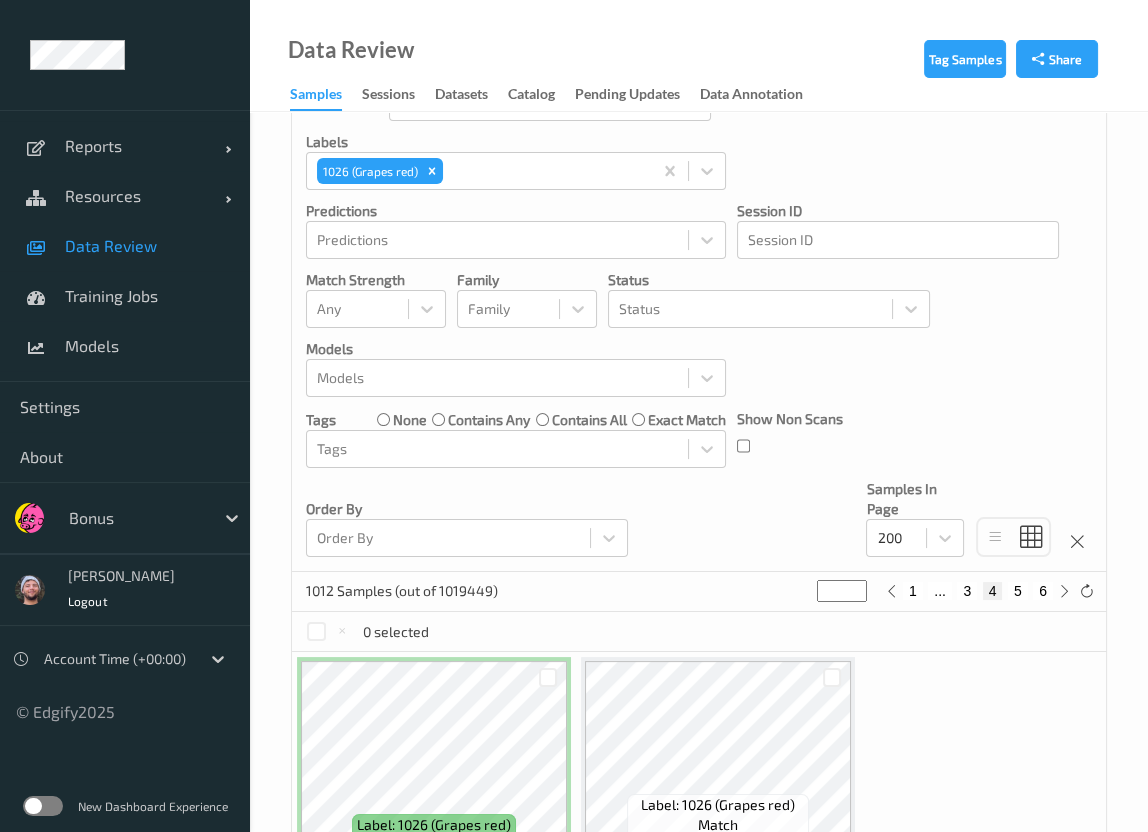 click on "5" at bounding box center (1018, 591) 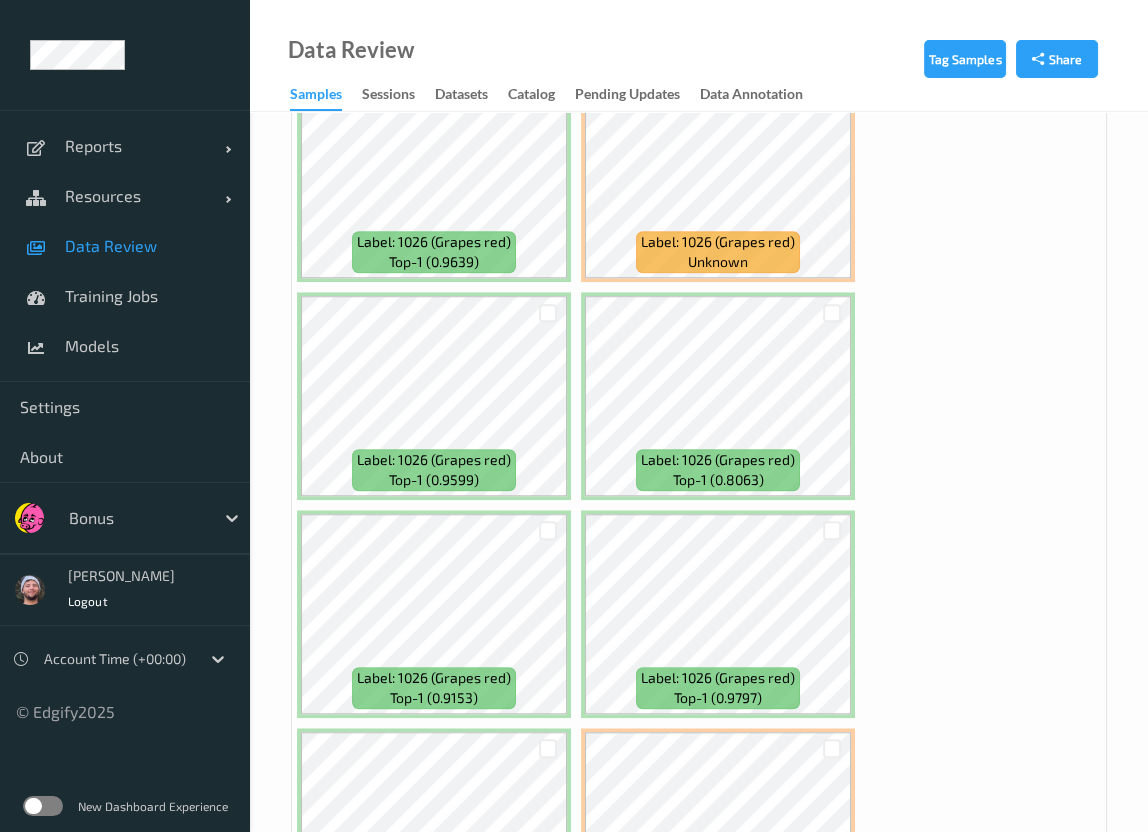 scroll, scrollTop: 11636, scrollLeft: 0, axis: vertical 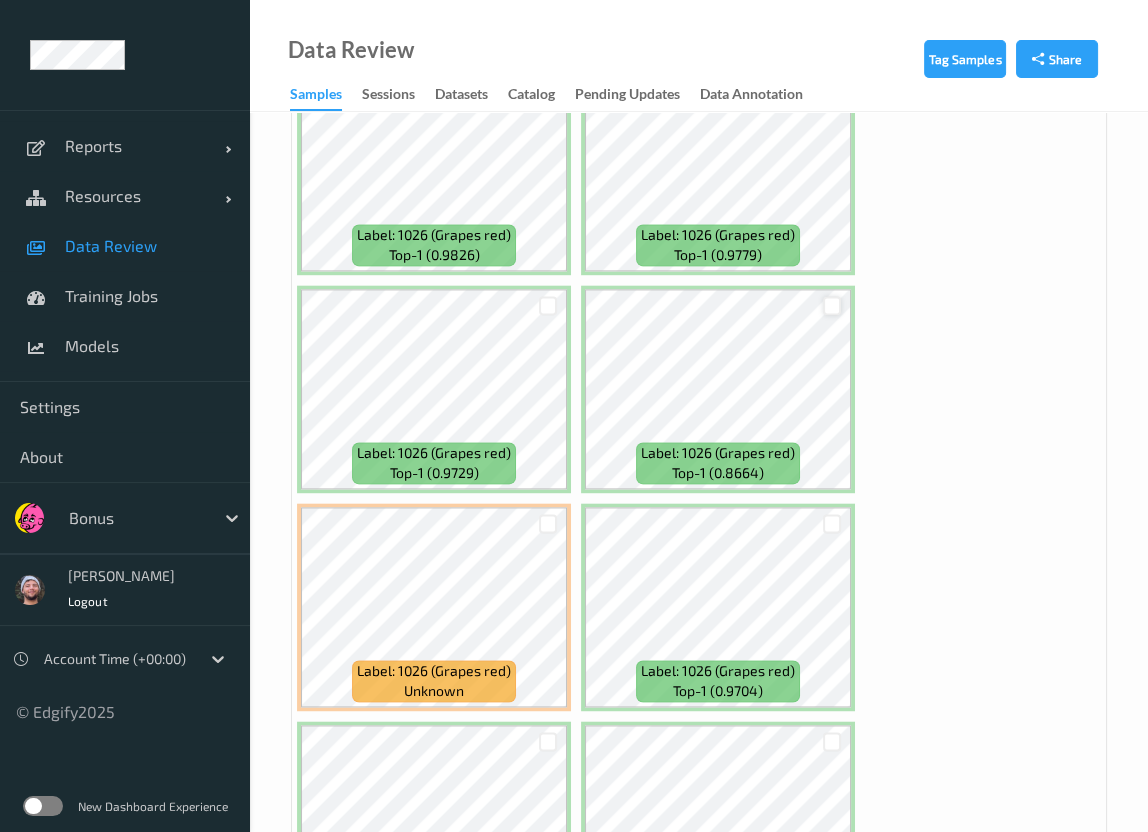 click at bounding box center [832, 305] 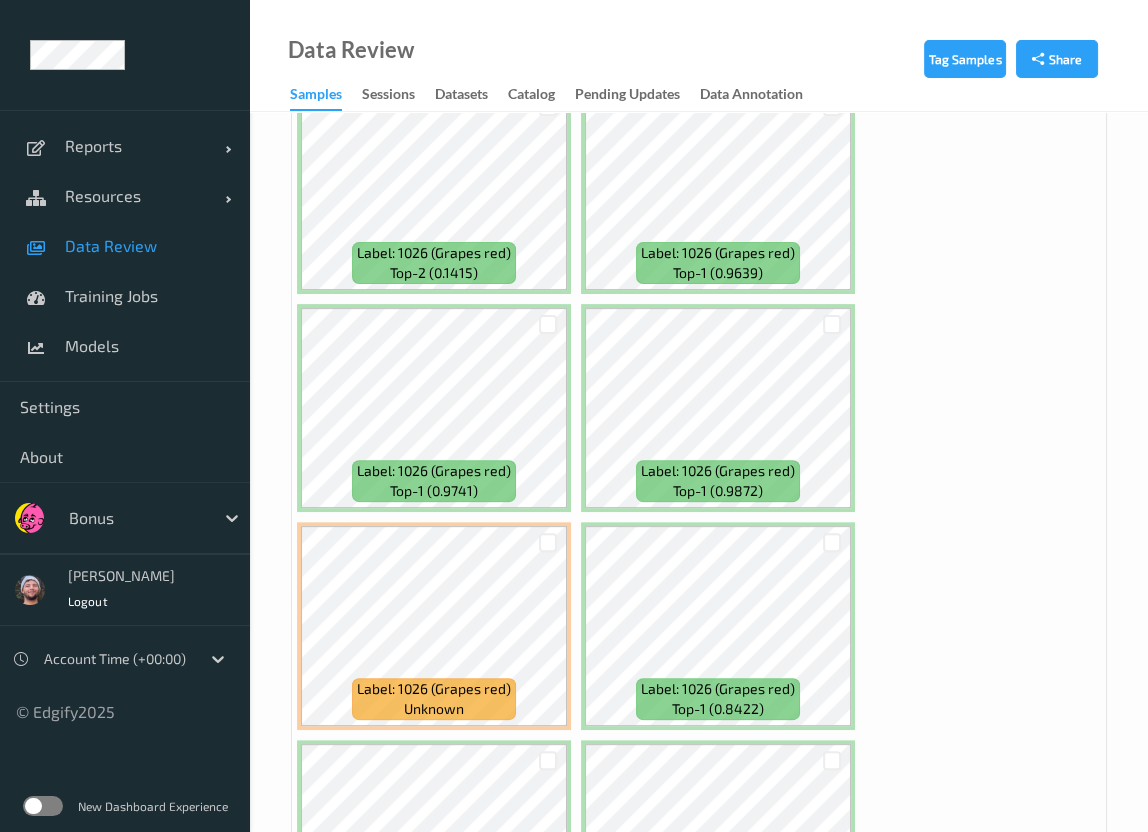 scroll, scrollTop: 19093, scrollLeft: 0, axis: vertical 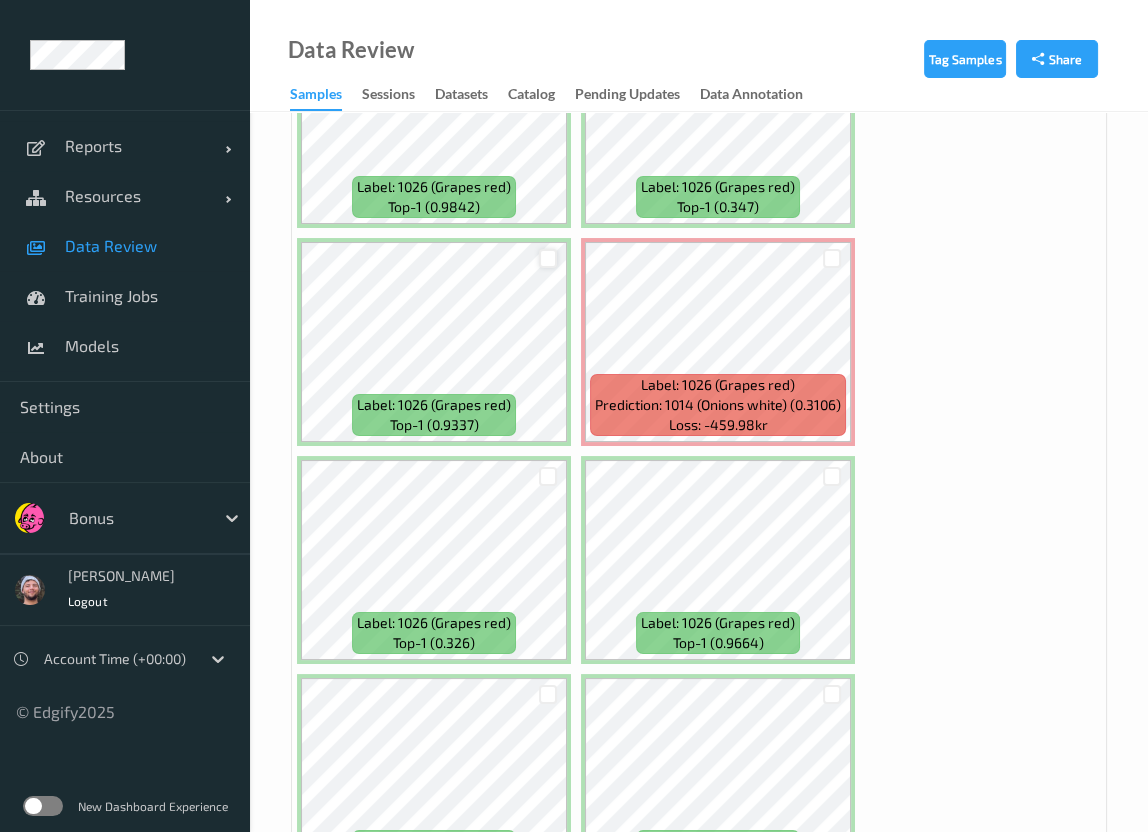 click at bounding box center (548, 258) 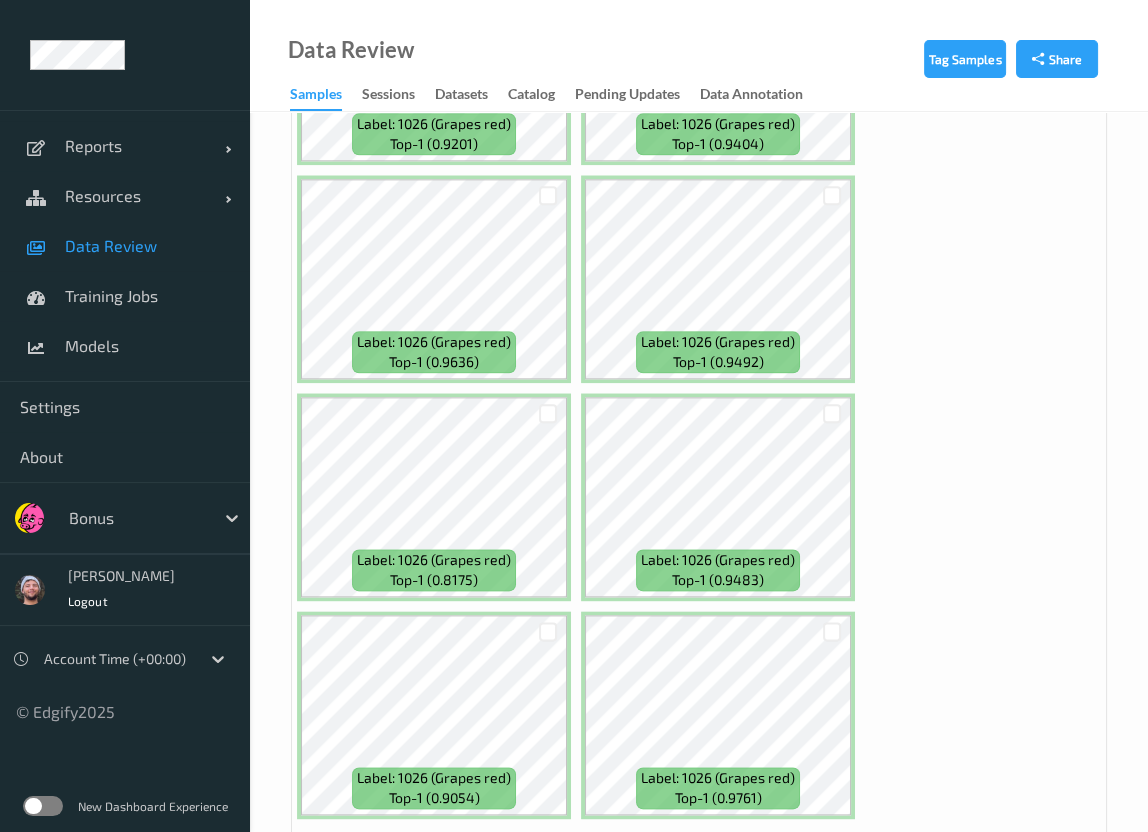 scroll, scrollTop: 21645, scrollLeft: 0, axis: vertical 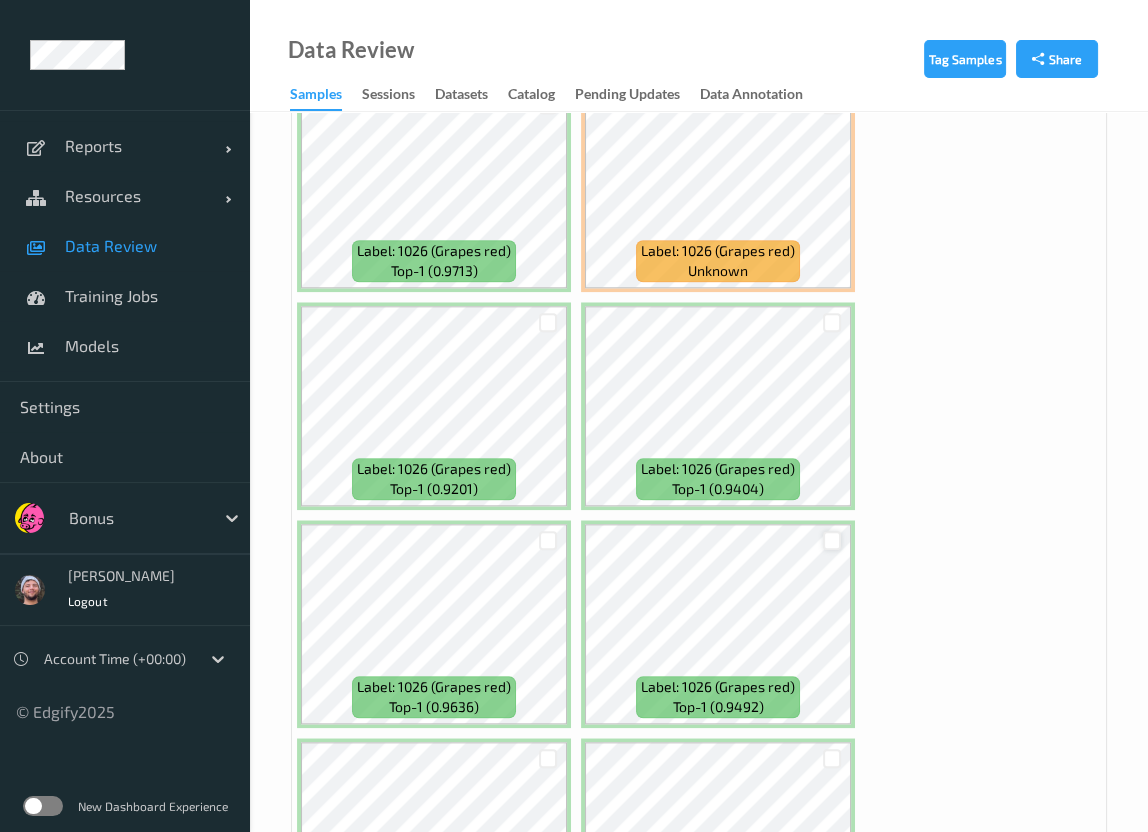 click at bounding box center [832, 540] 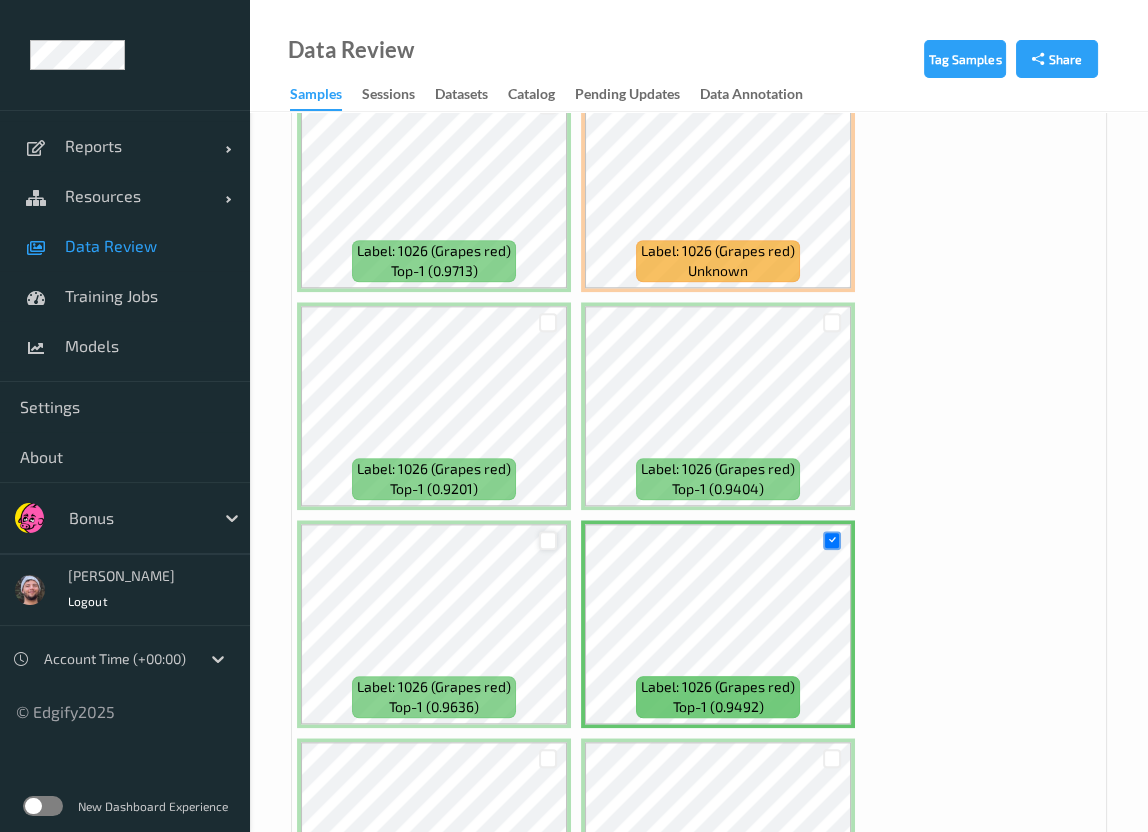click at bounding box center (548, 540) 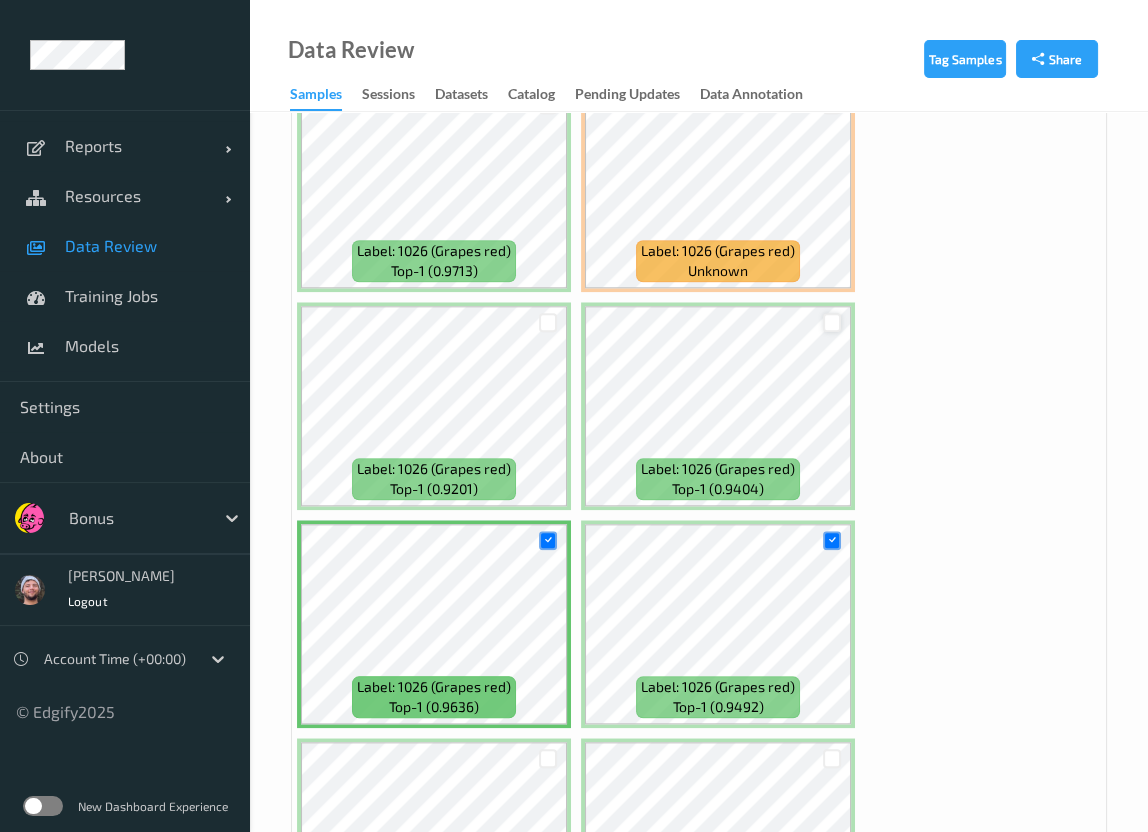 click at bounding box center [832, 322] 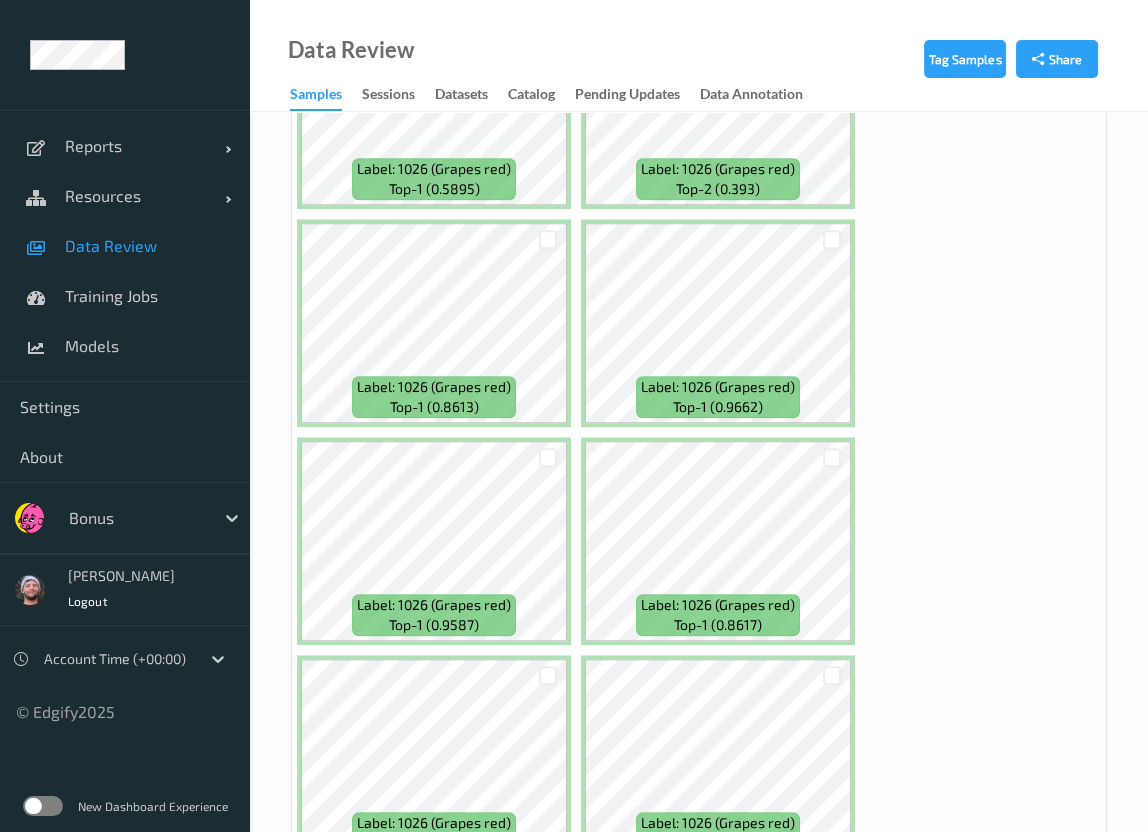 scroll, scrollTop: 407, scrollLeft: 0, axis: vertical 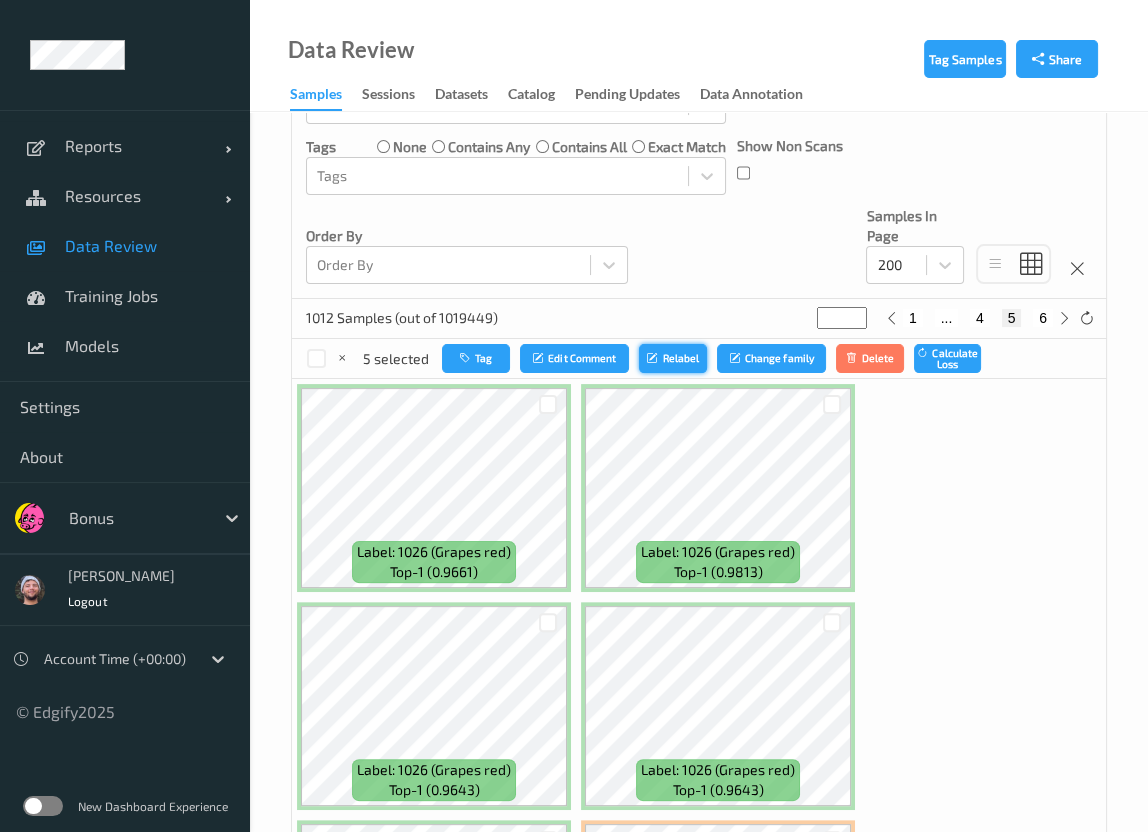 click on "Relabel" at bounding box center [673, 358] 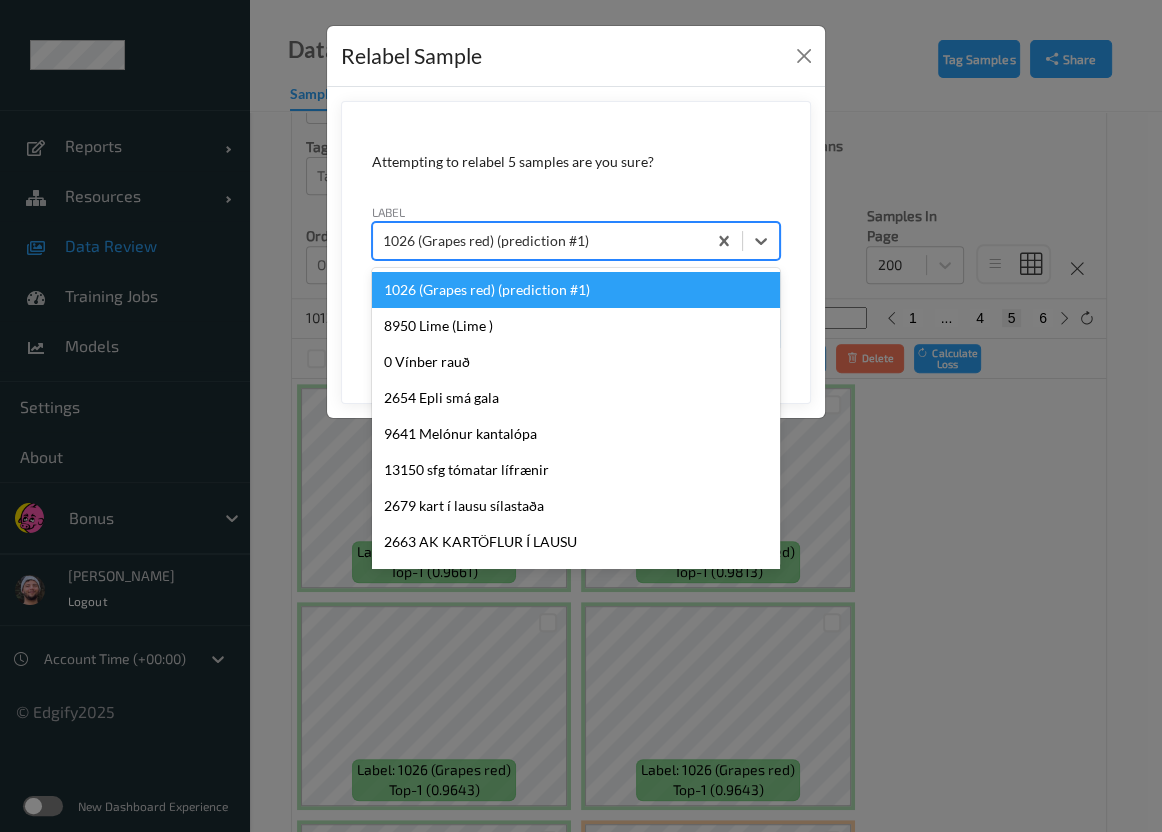 click at bounding box center (539, 241) 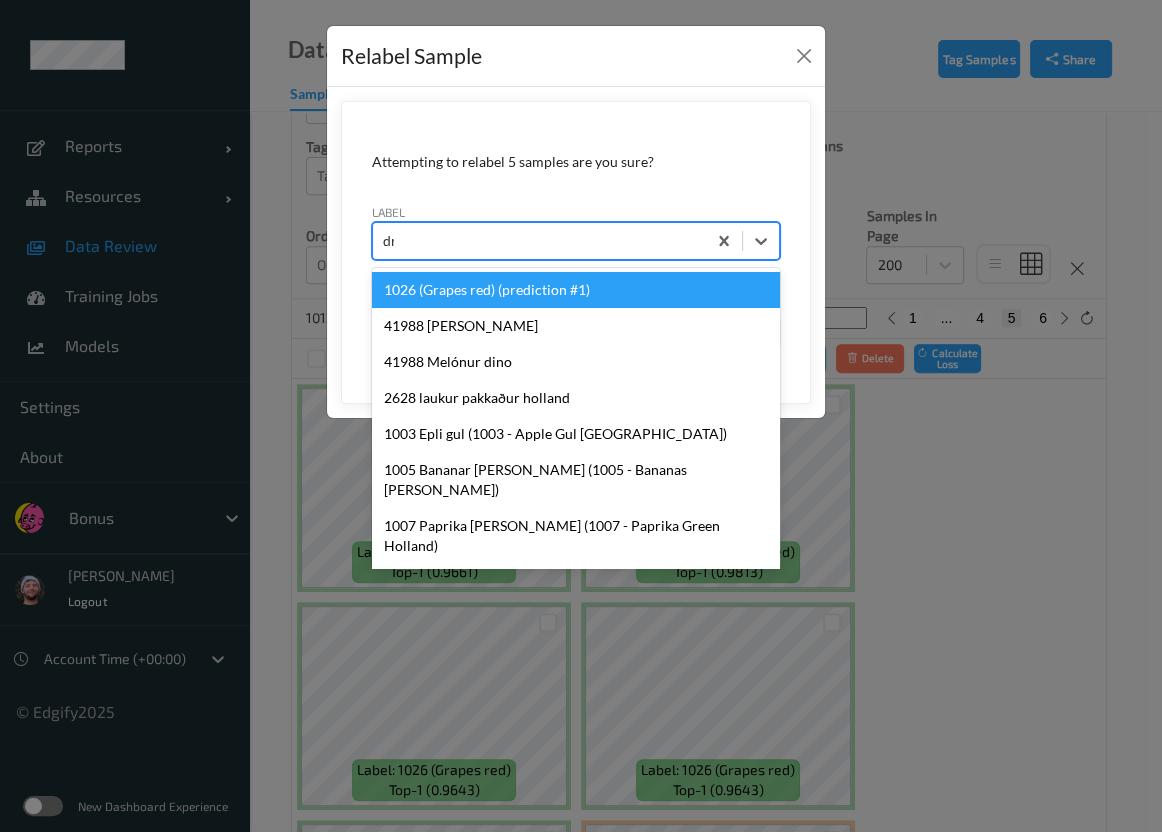 type on "dnt" 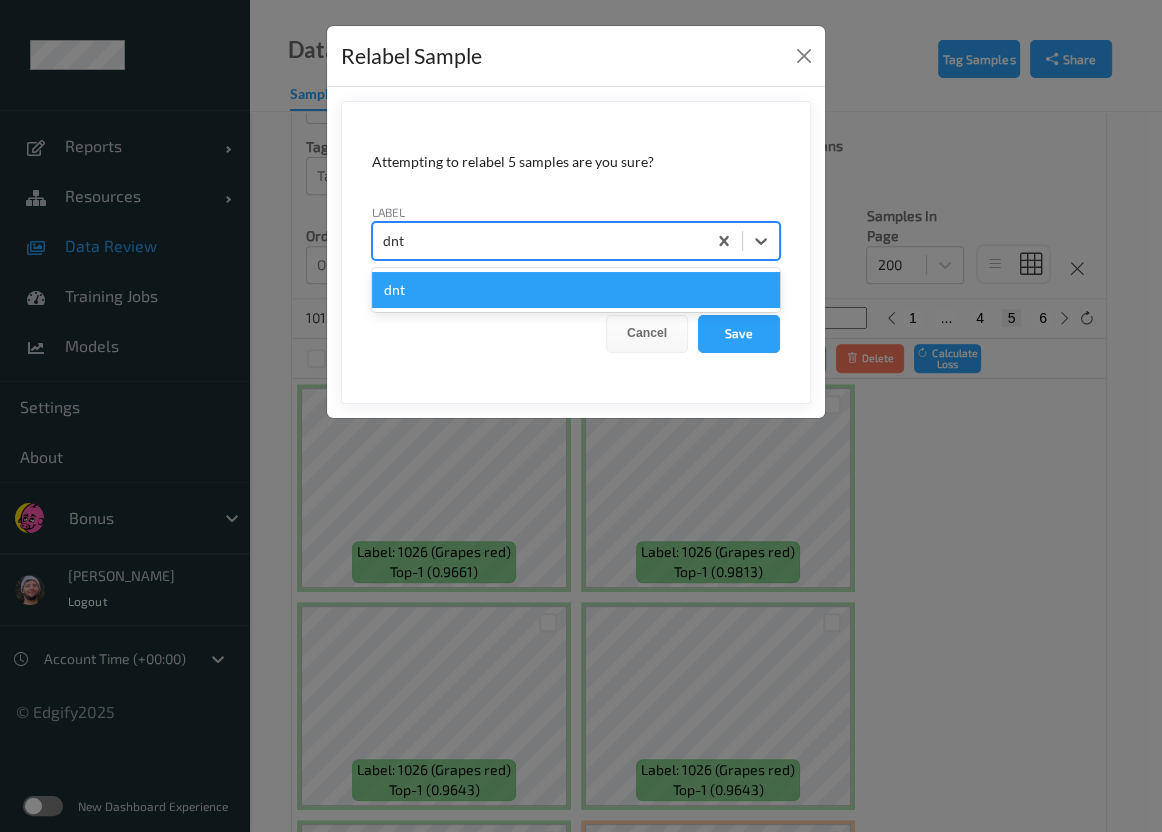 click on "dnt" at bounding box center [576, 290] 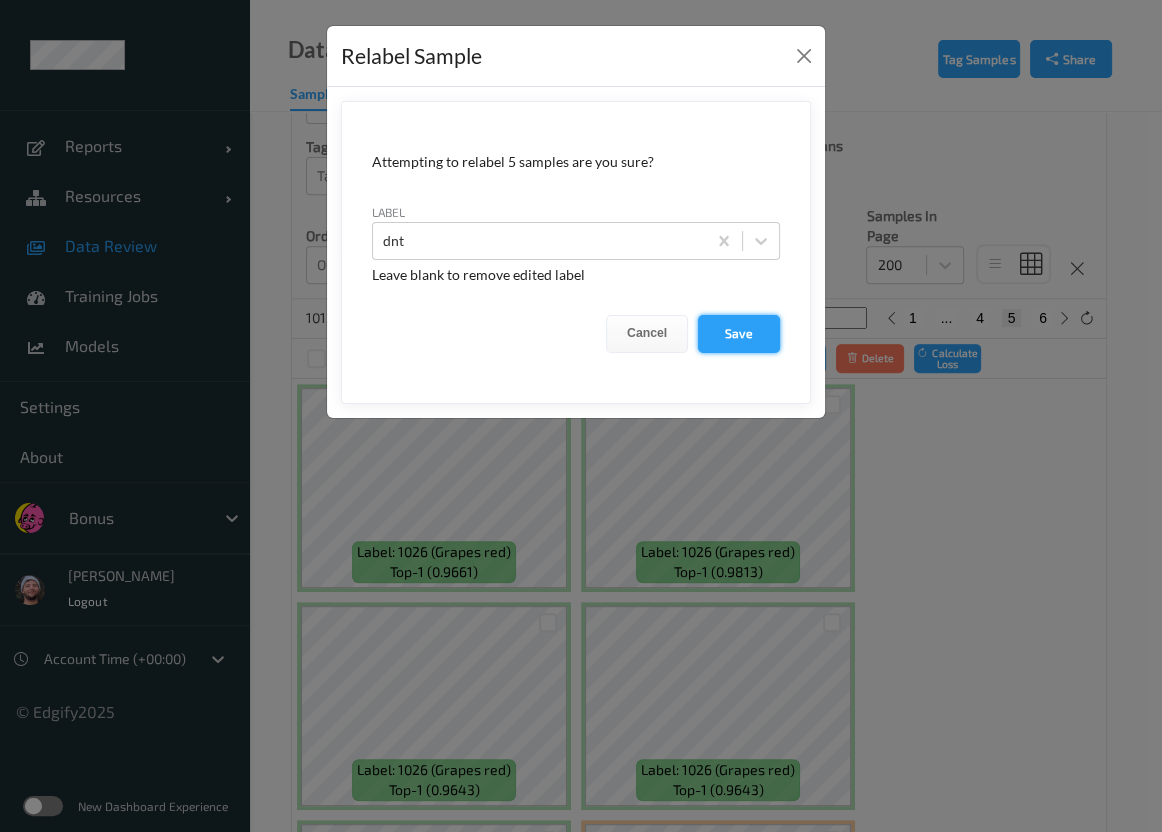 click on "Save" at bounding box center [739, 334] 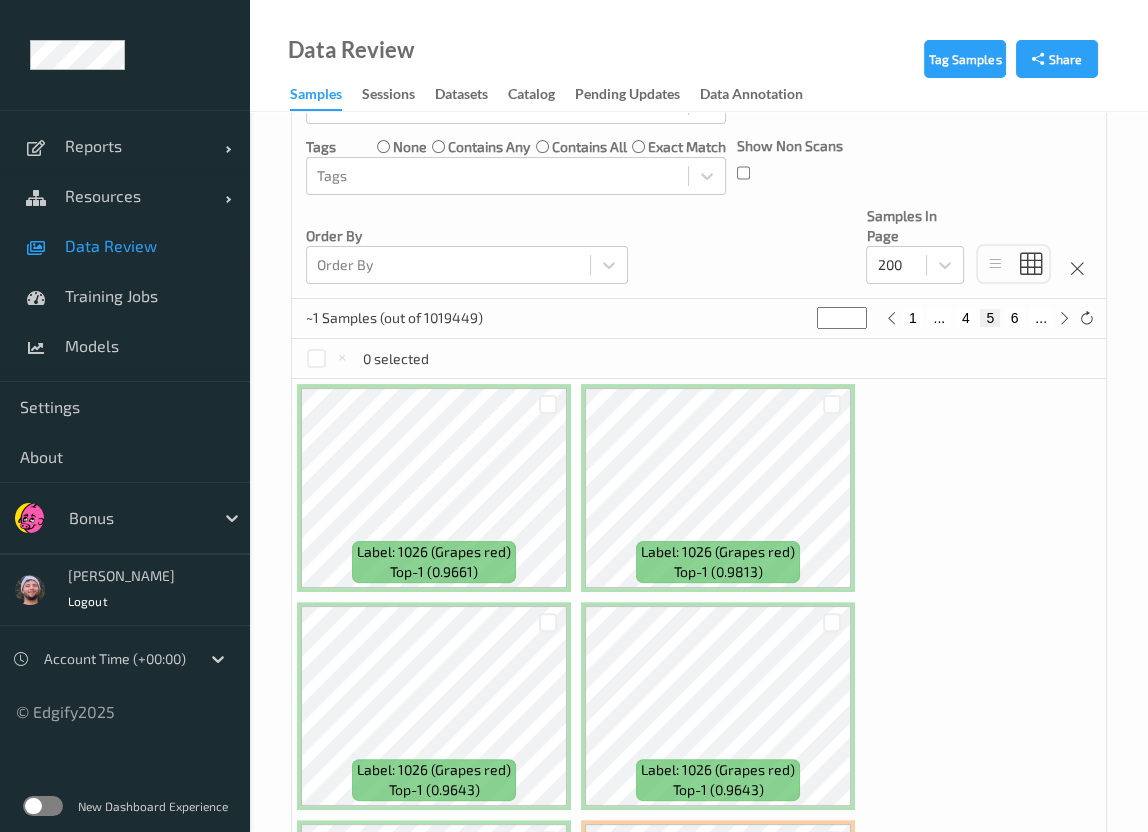 click on "4" at bounding box center [966, 318] 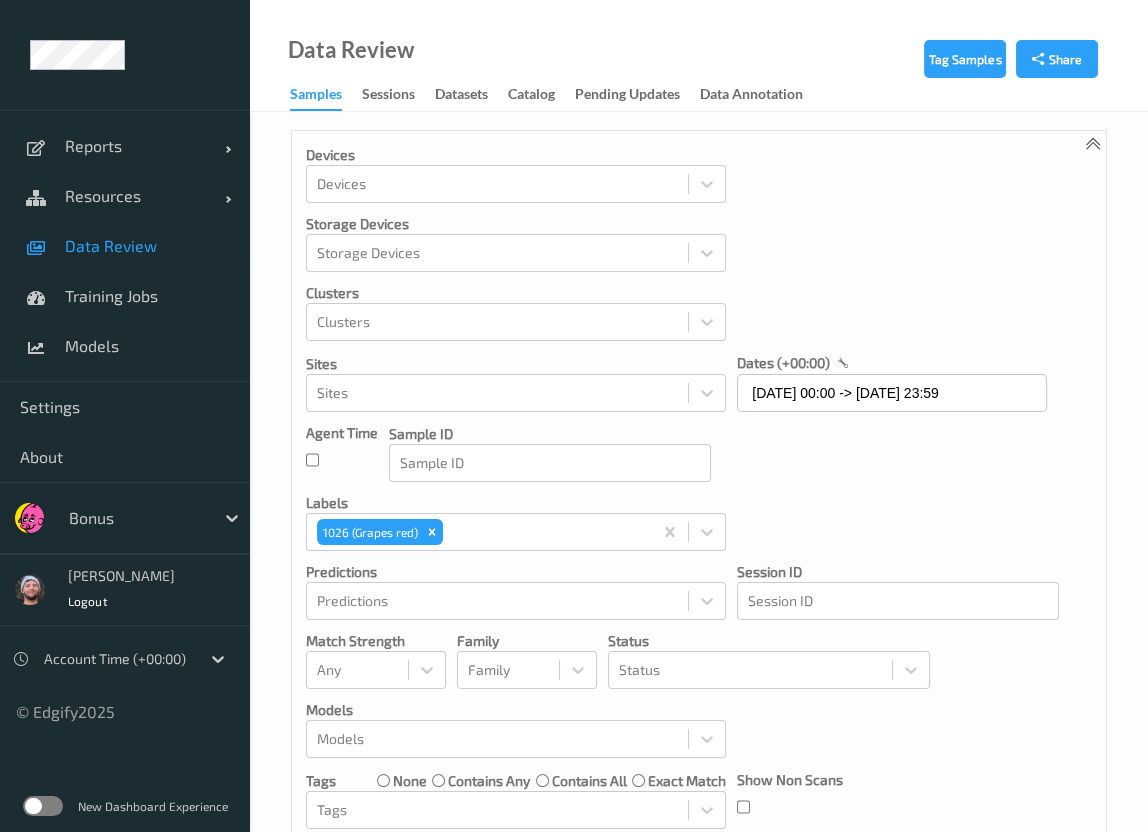 scroll, scrollTop: 0, scrollLeft: 0, axis: both 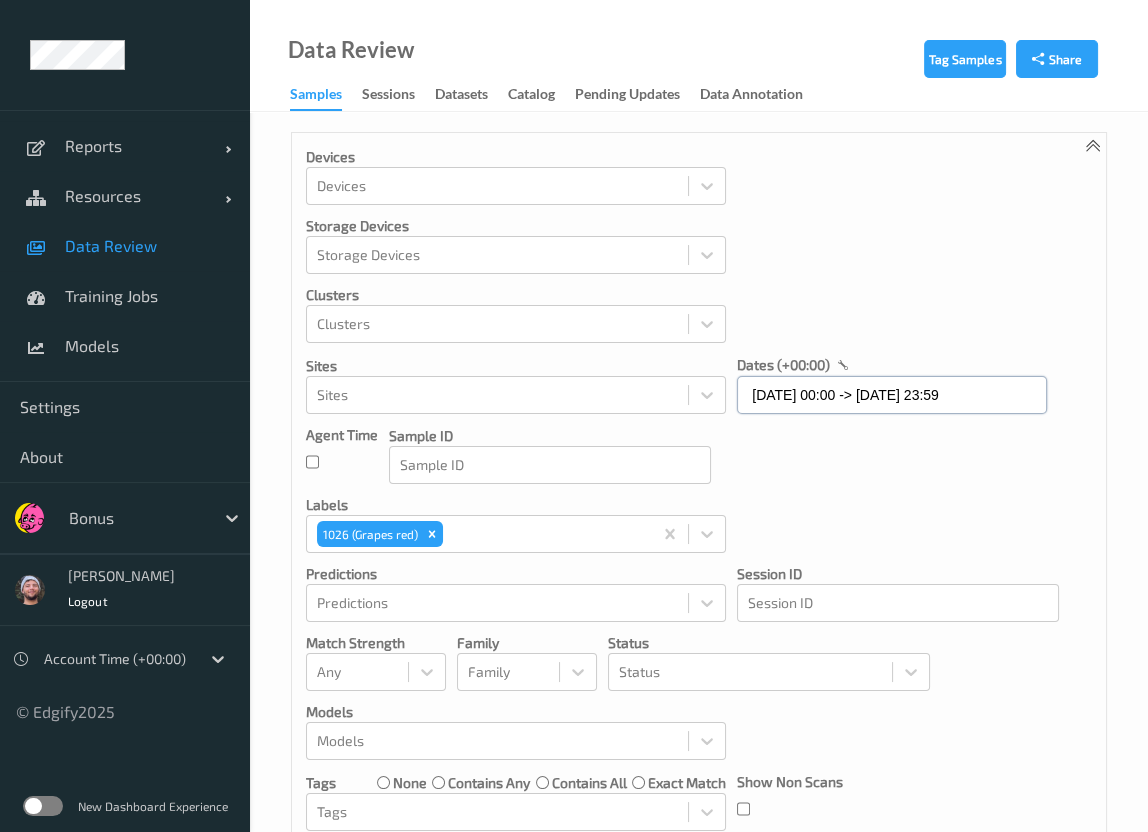 click on "[DATE] 00:00 -> [DATE] 23:59" at bounding box center (892, 395) 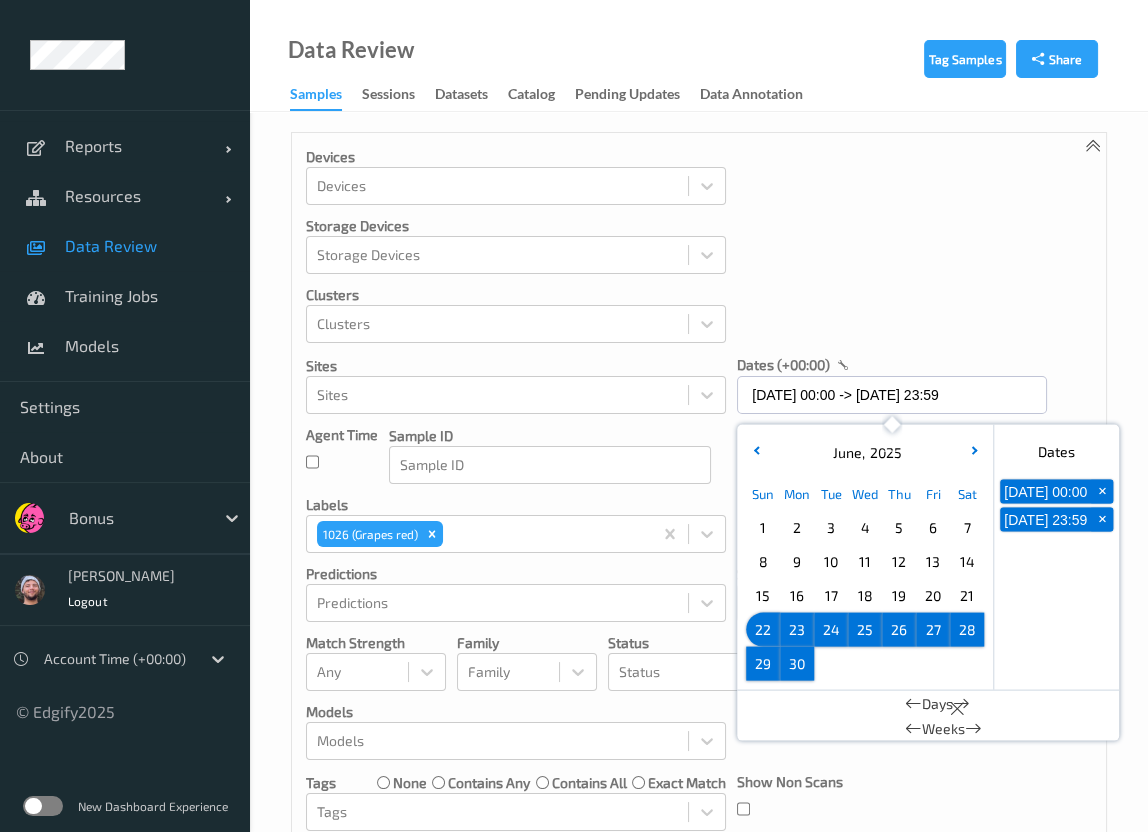 click on "Devices Devices Storage Devices Storage Devices Clusters Clusters Sites Sites dates (+00:00) [DATE] 00:00 -> [DATE] 23:59 [DATE] Sun Mon Tue Wed Thu Fri Sat 1 2 3 4 5 6 7 8 9 10 11 12 13 14 15 16 17 18 19 20 21 22 23 24 25 26 27 28 29 [DATE] February March April May June July August September October November [DATE] 2022 2023 2024 2025 2026 2027 2028 2029 2030 2031 2032 Dates [DATE] 00:00 + [DATE] 23:59 + Days Weeks Agent Time Sample ID Sample ID labels 1026 (Grapes red) Predictions Predictions Session ID Session ID Match Strength Any Family Family Status Status Models Models Tags none contains any contains all exact match Tags Show Non Scans Order By Order By Samples In Page 200" at bounding box center (699, 534) 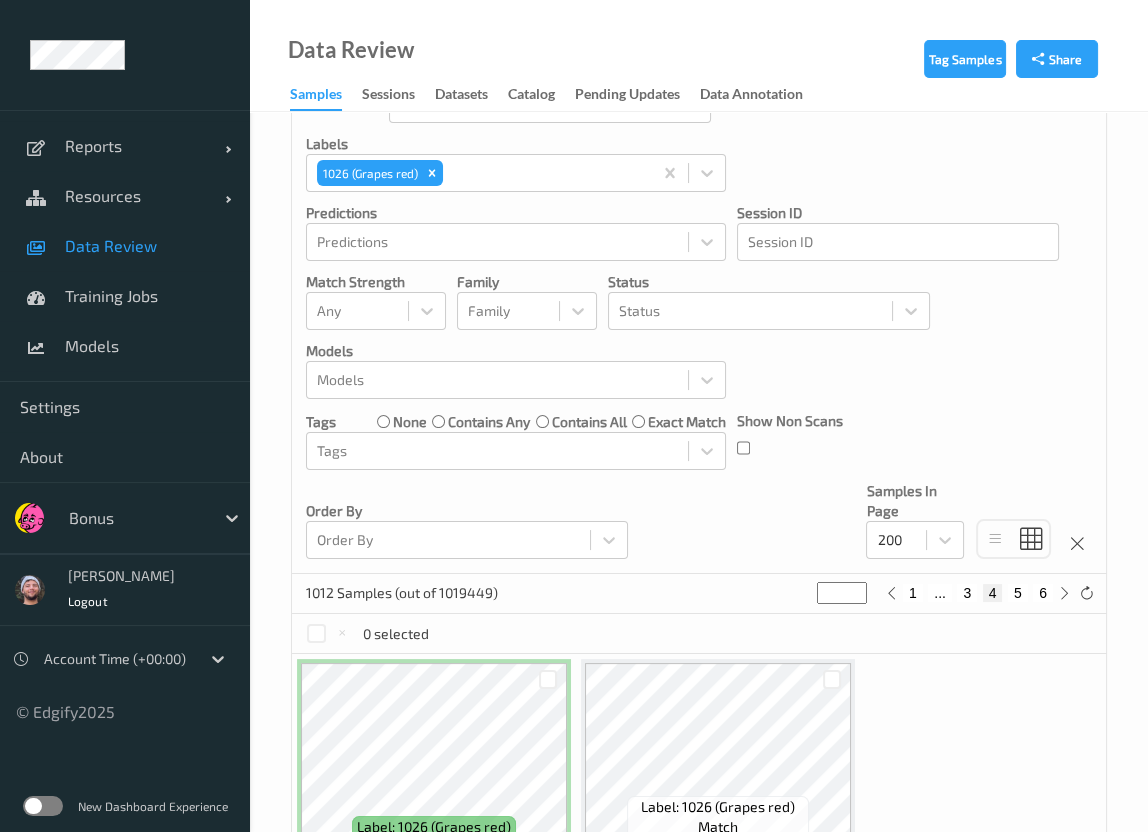 scroll, scrollTop: 454, scrollLeft: 0, axis: vertical 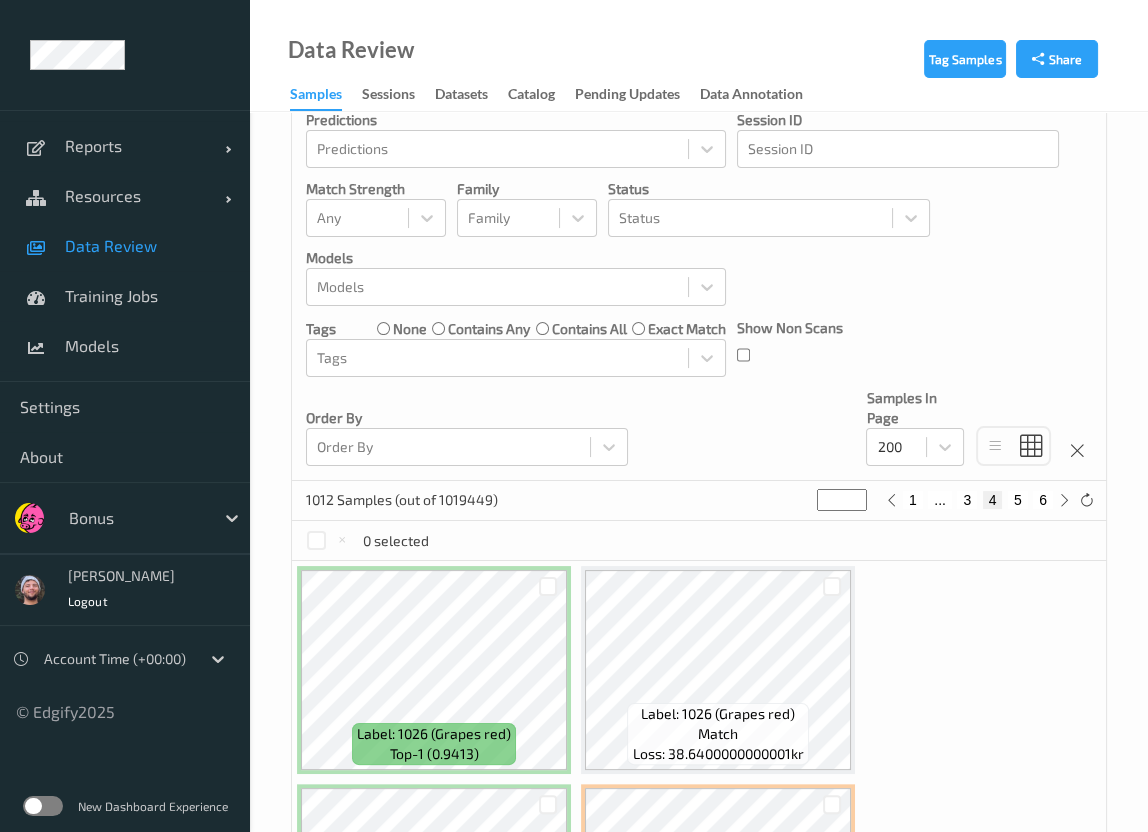 click on "5" at bounding box center (1018, 500) 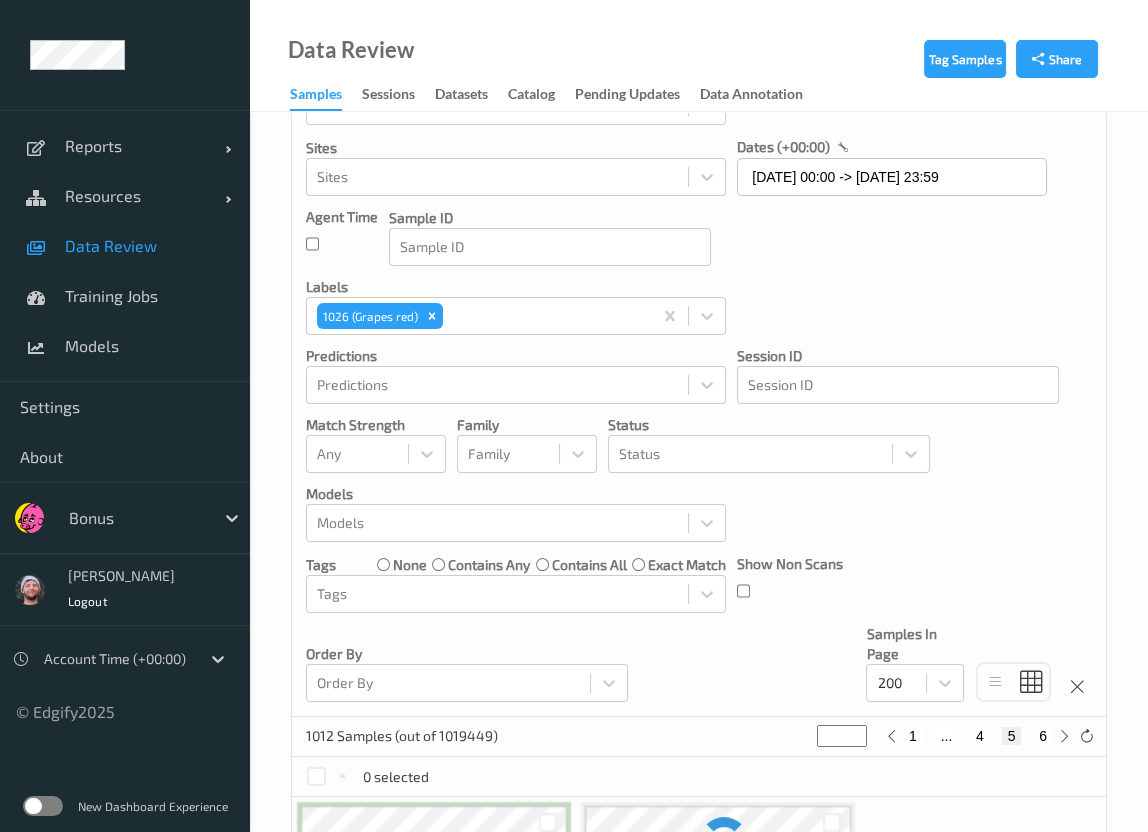 scroll, scrollTop: 0, scrollLeft: 0, axis: both 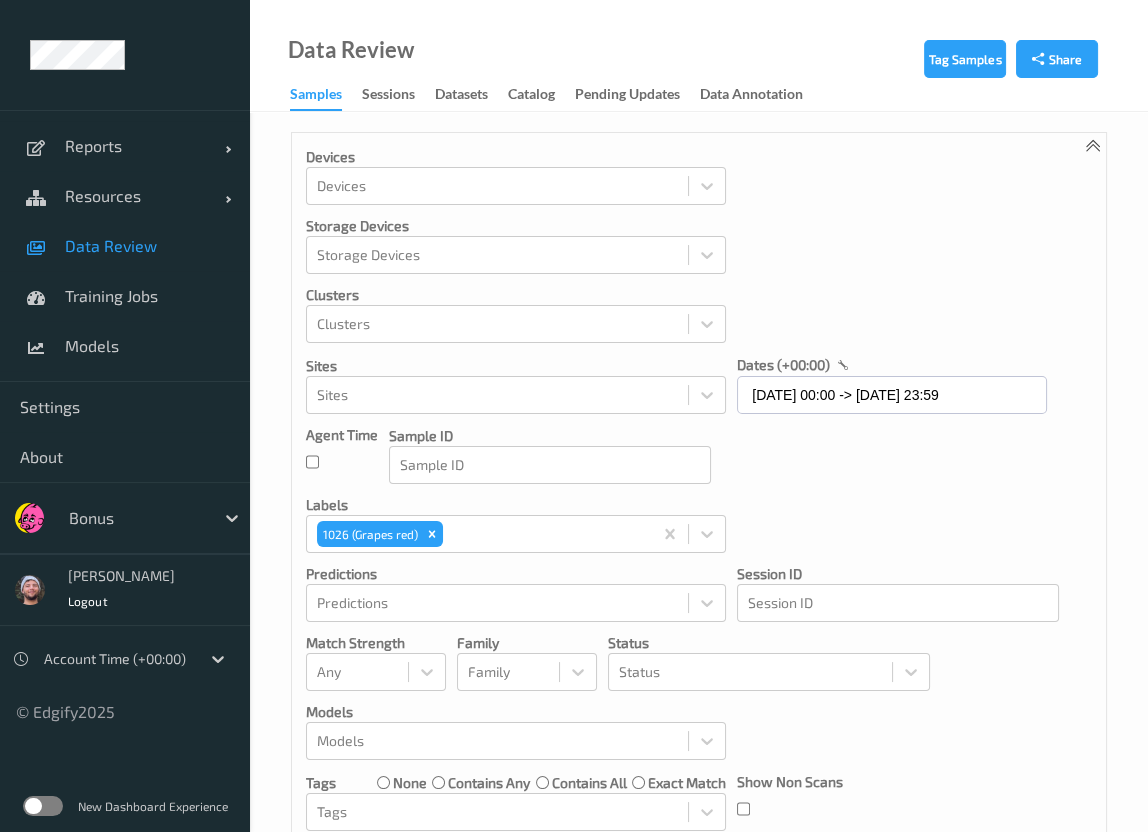 click on "Devices Devices Storage Devices Storage Devices Clusters Clusters Sites Sites dates (+00:00) [DATE] 00:00 -> [DATE] 23:59 Agent Time Sample ID Sample ID labels 1026 (Grapes red) Predictions Predictions Session ID Session ID Match Strength Any Family Family Status Status Models Models Tags none contains any contains all exact match Tags Show Non Scans Order By Order By Samples In Page 200" at bounding box center (699, 534) 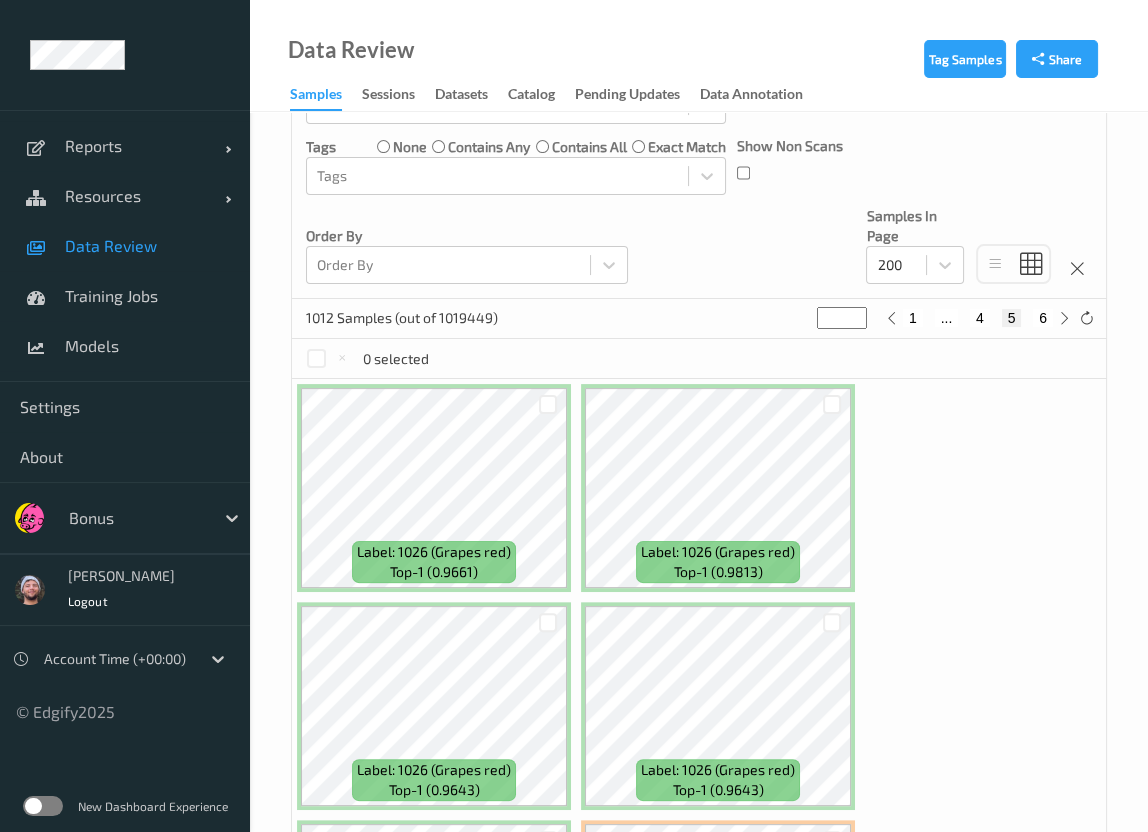 scroll, scrollTop: 636, scrollLeft: 0, axis: vertical 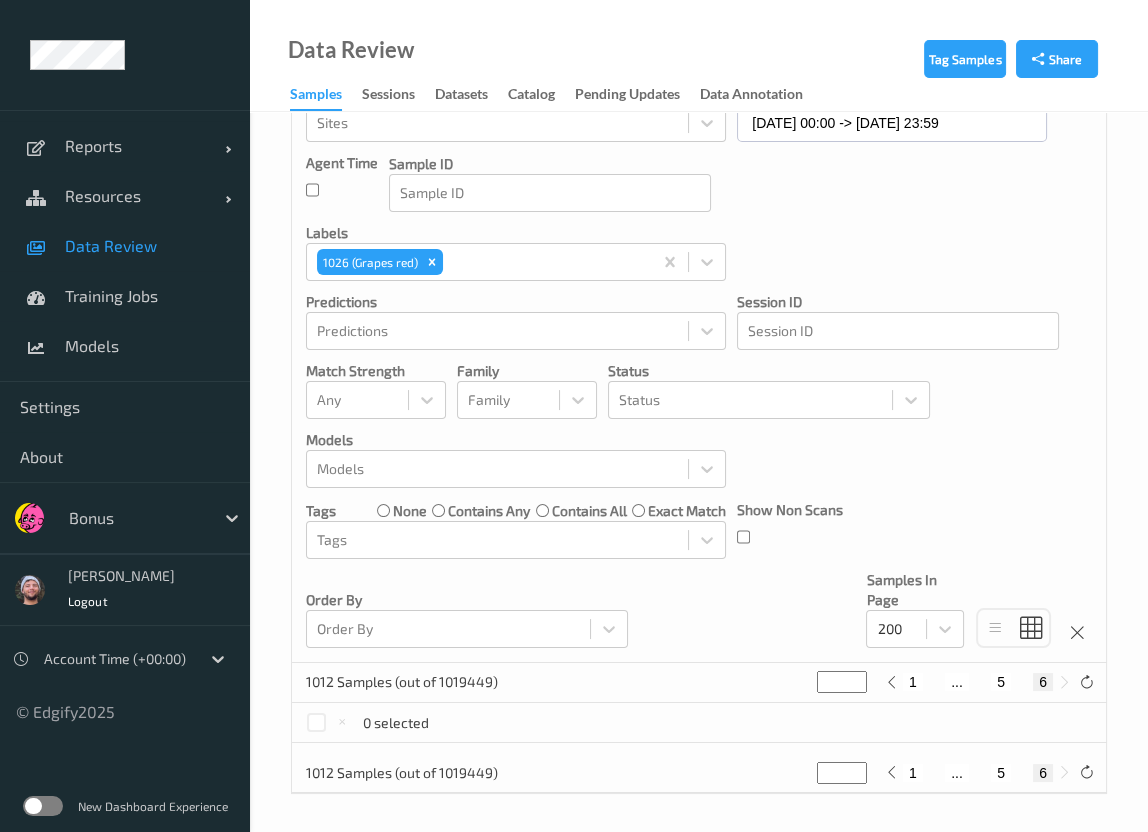 click on "1012 Samples (out of 1019449) *  1   ...   5   6" at bounding box center (699, 773) 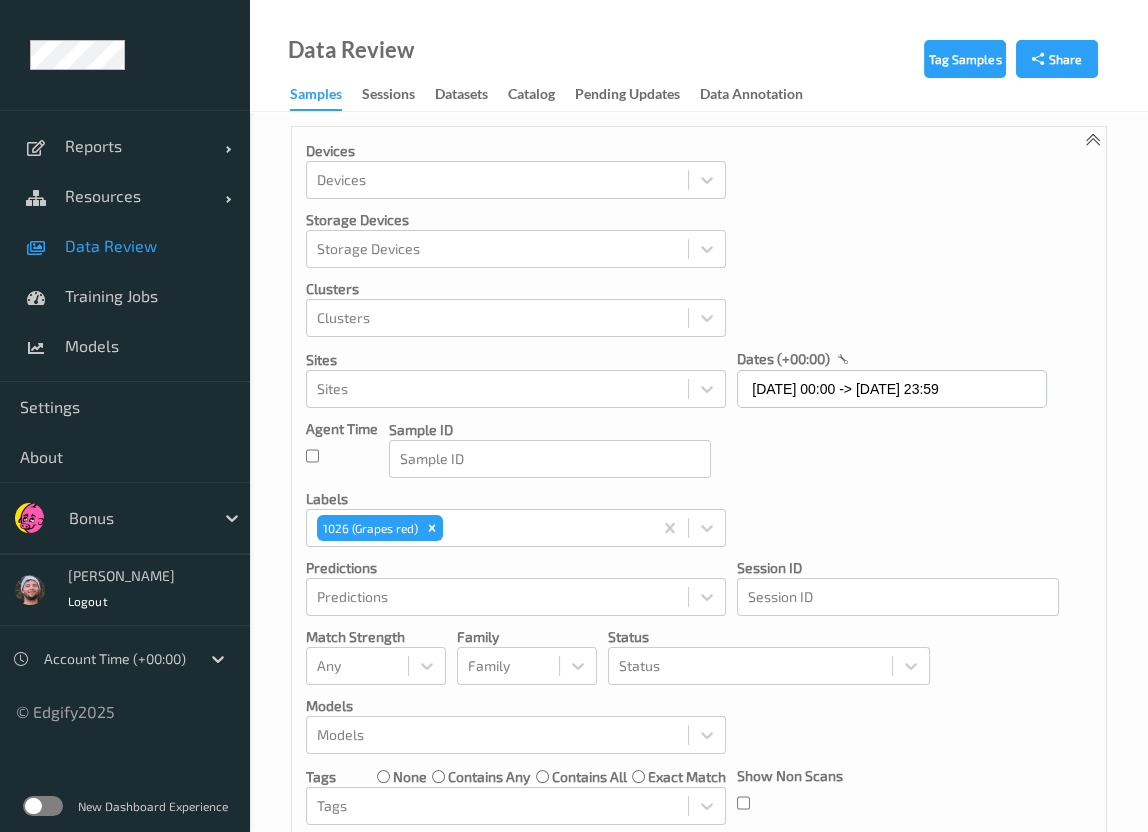 scroll, scrollTop: 0, scrollLeft: 0, axis: both 